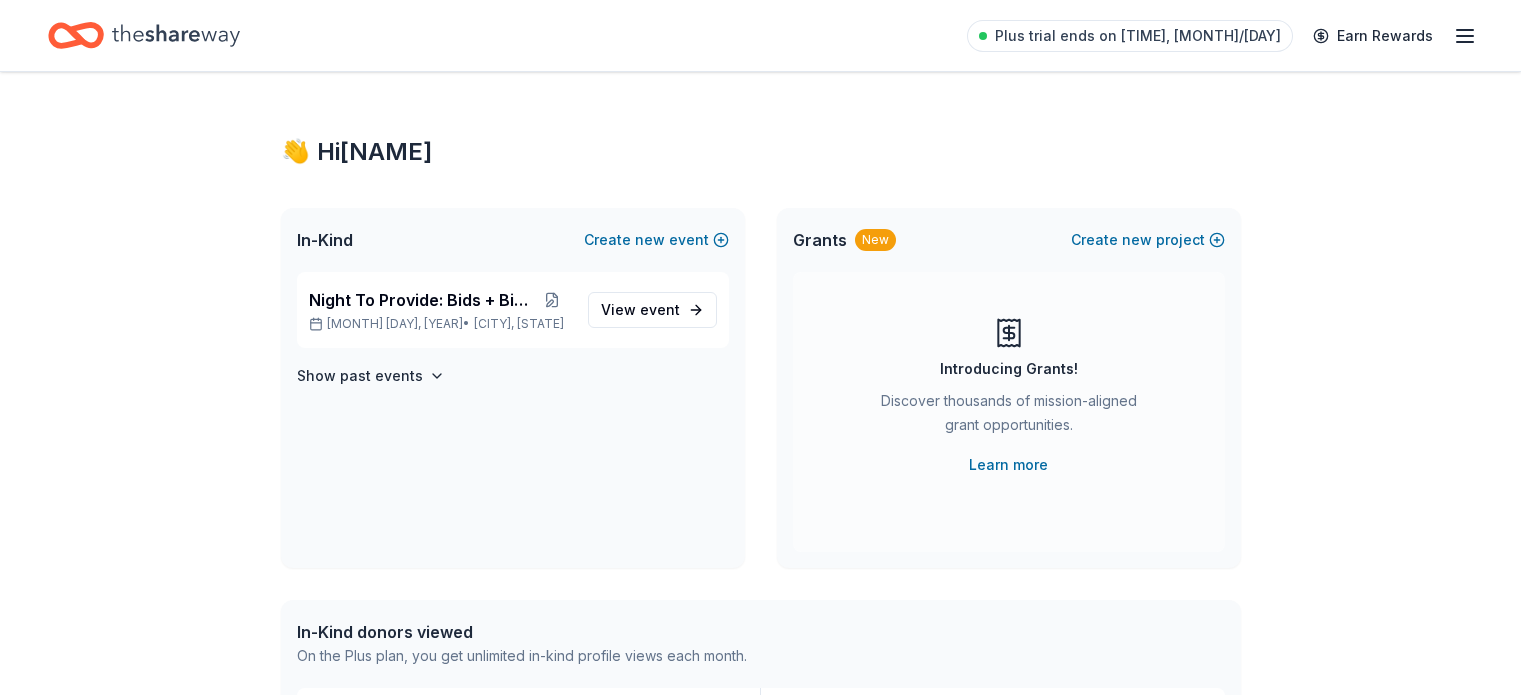 scroll, scrollTop: 0, scrollLeft: 0, axis: both 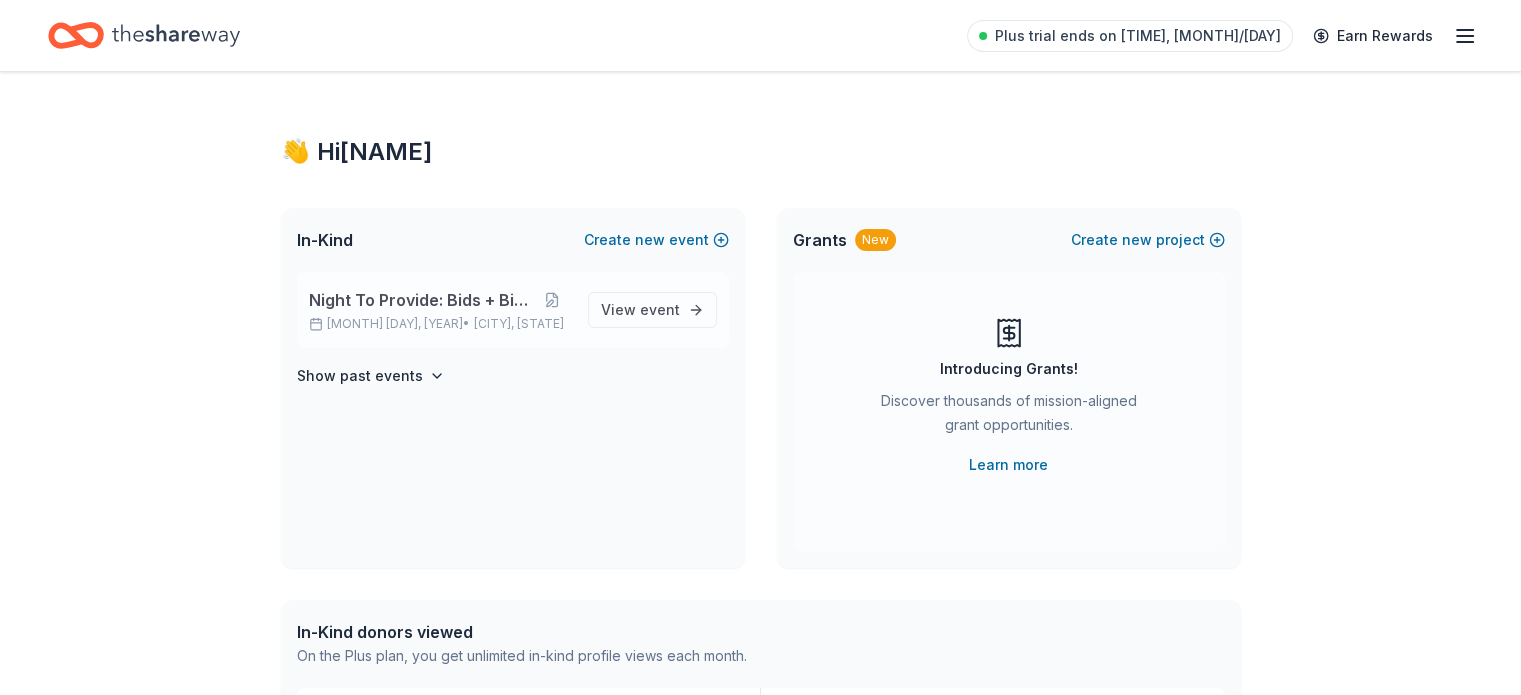 click on "Night To Provide: Bids + Bites" at bounding box center [421, 300] 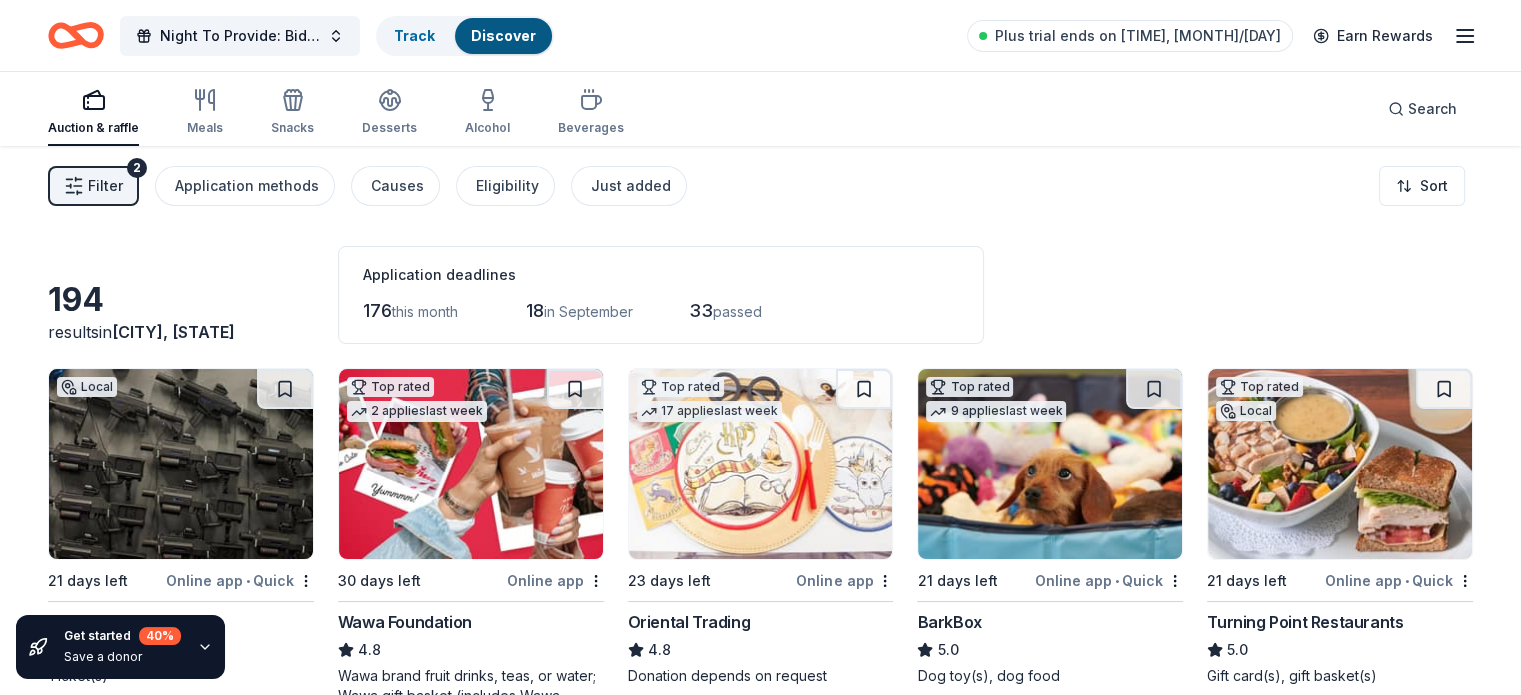 click on "Application deadlines 176  this month 18  in September 33  passed" at bounding box center [661, 295] 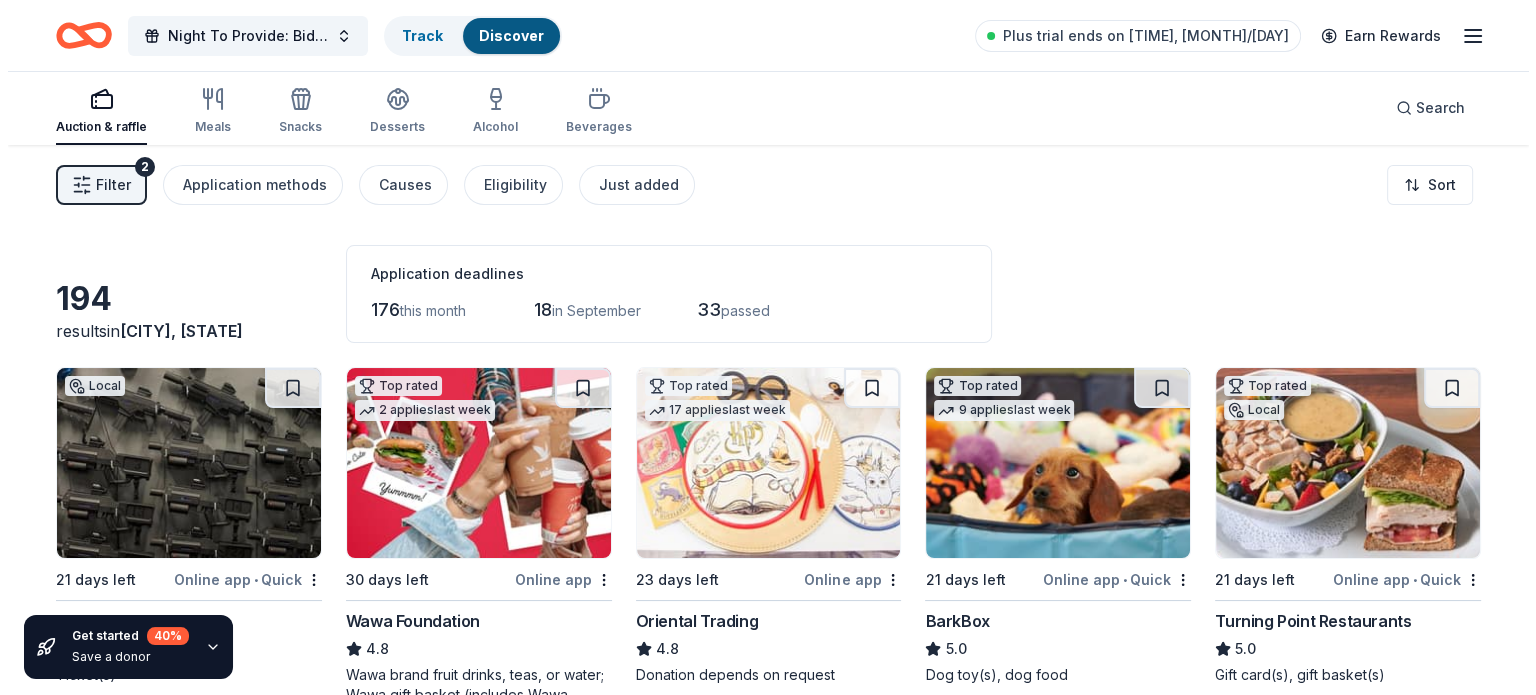 scroll, scrollTop: 0, scrollLeft: 0, axis: both 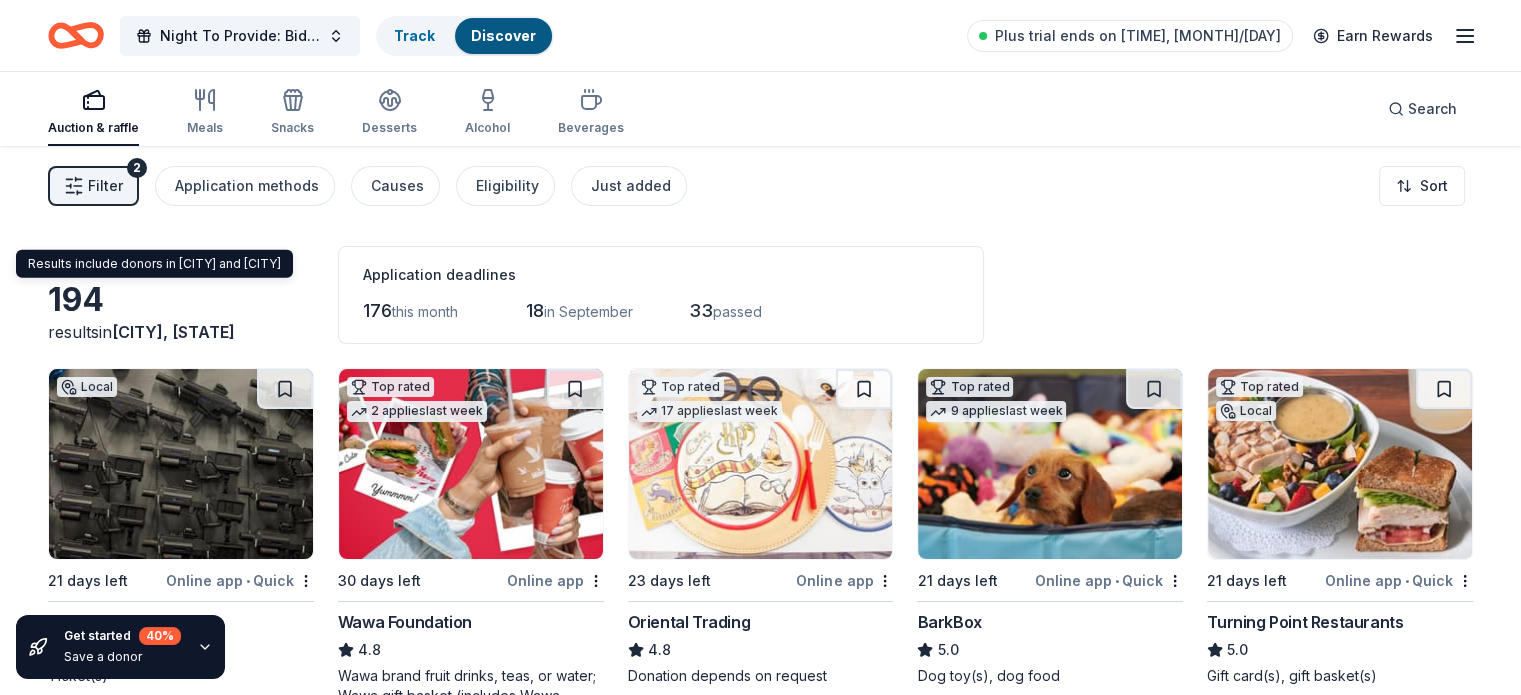 click on "Hillsborough Township, NJ" at bounding box center (173, 332) 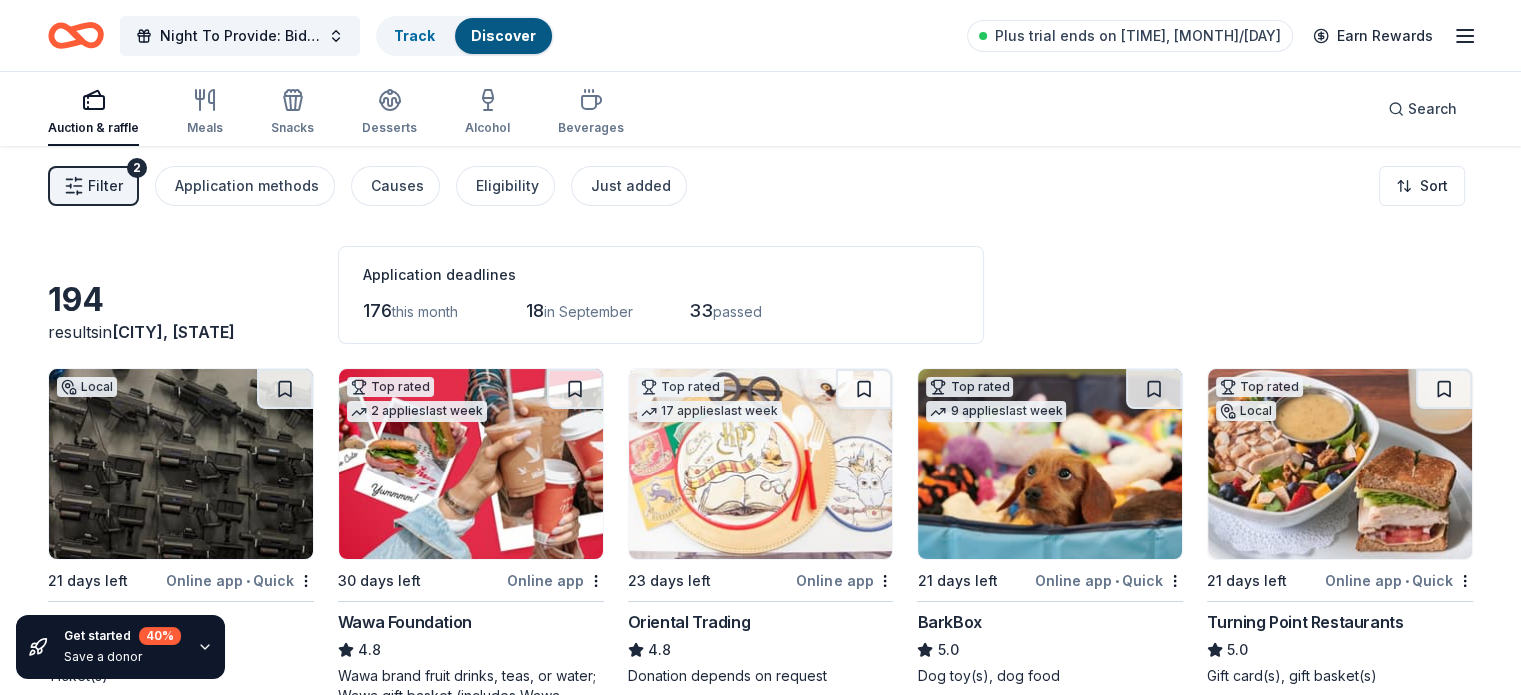 click on "Hillsborough Township, NJ" at bounding box center [173, 332] 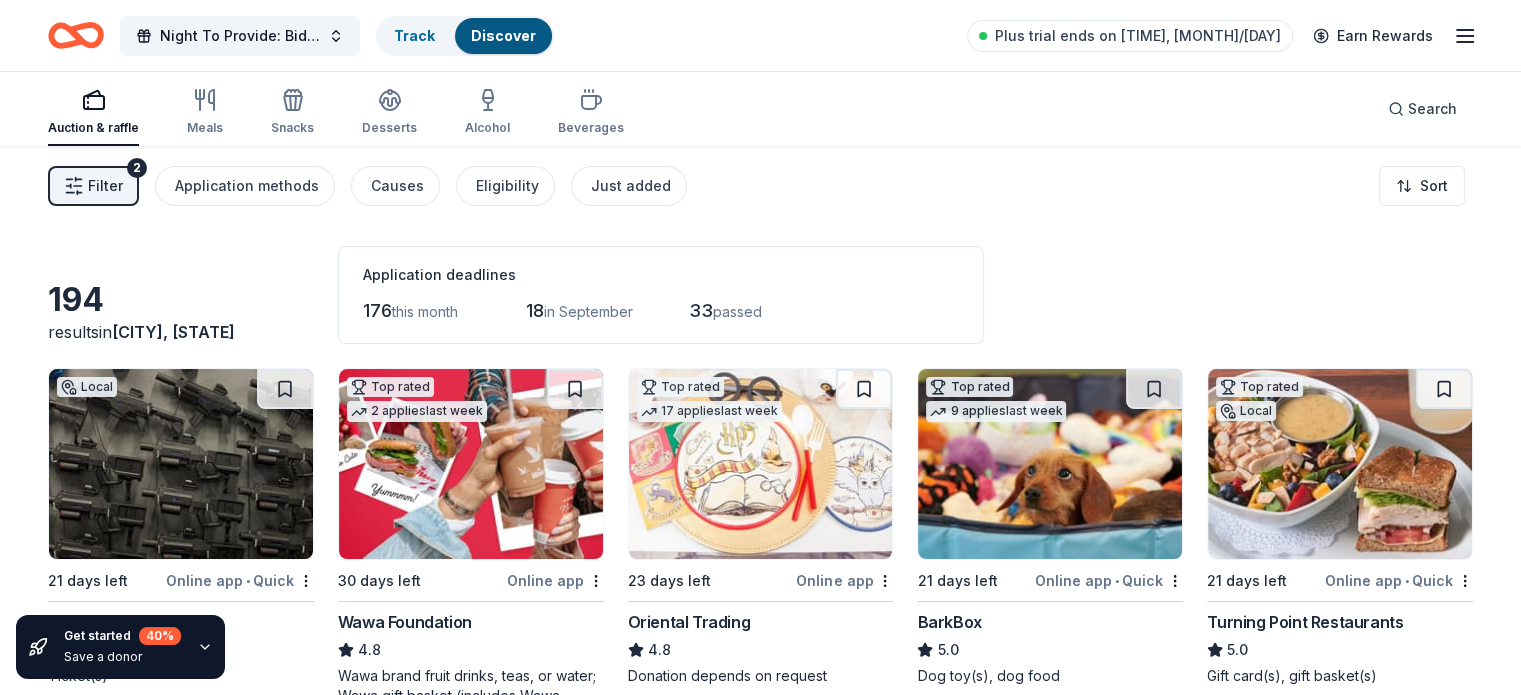click on "Filter" at bounding box center (105, 186) 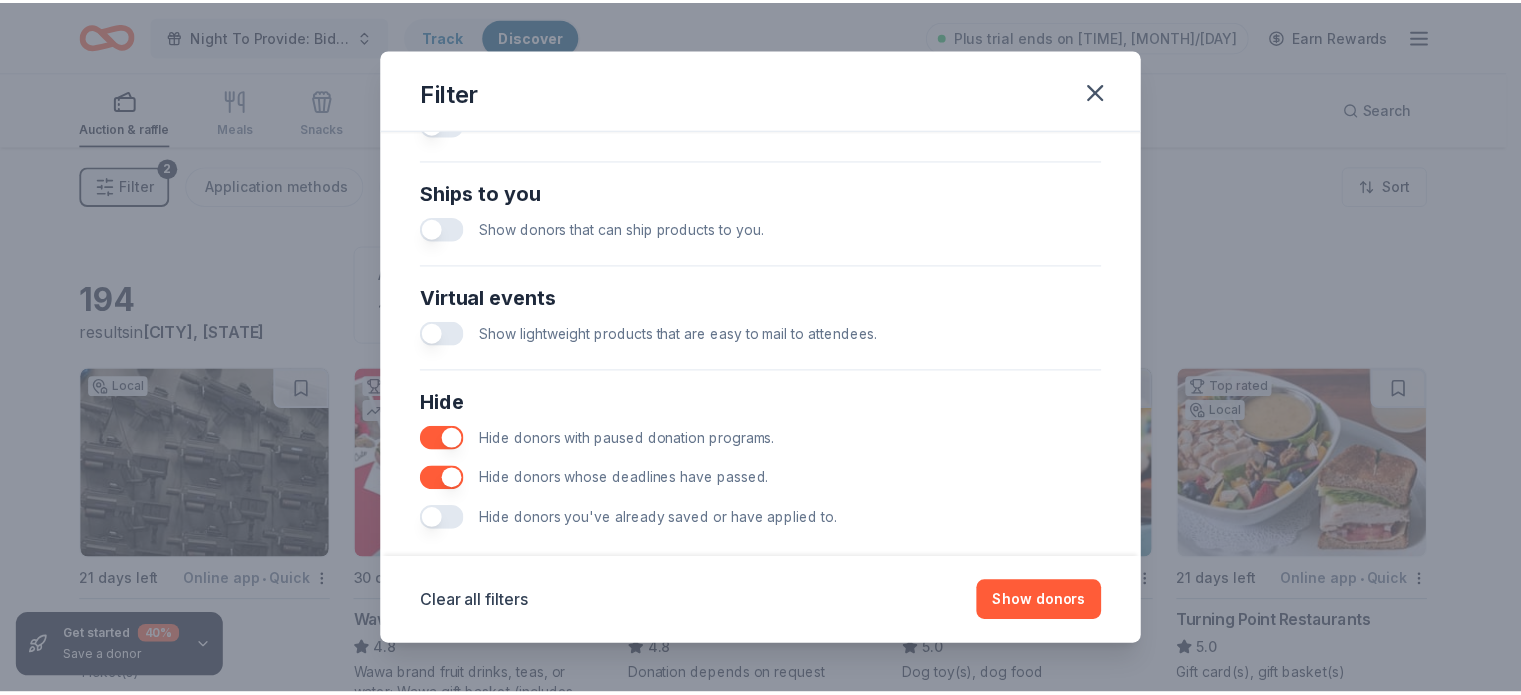 scroll, scrollTop: 888, scrollLeft: 0, axis: vertical 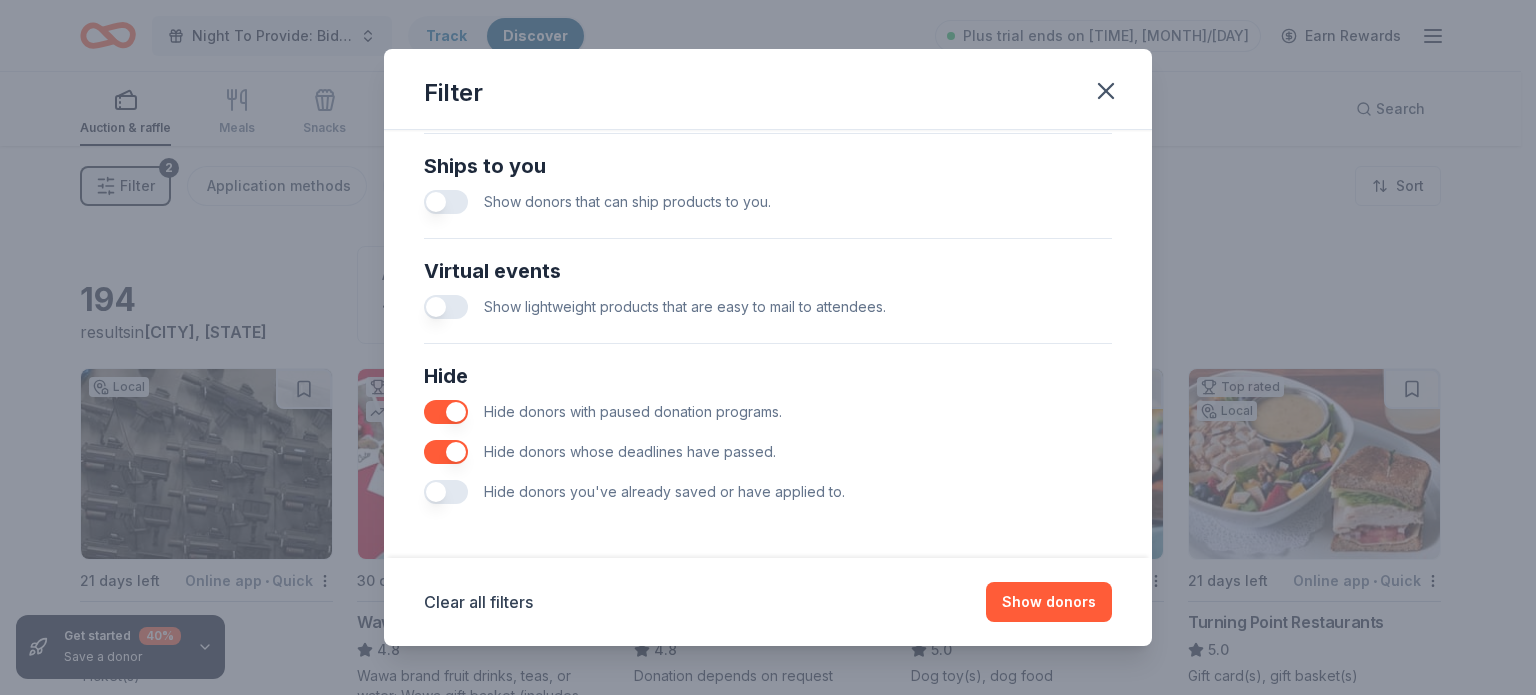 click at bounding box center (446, 492) 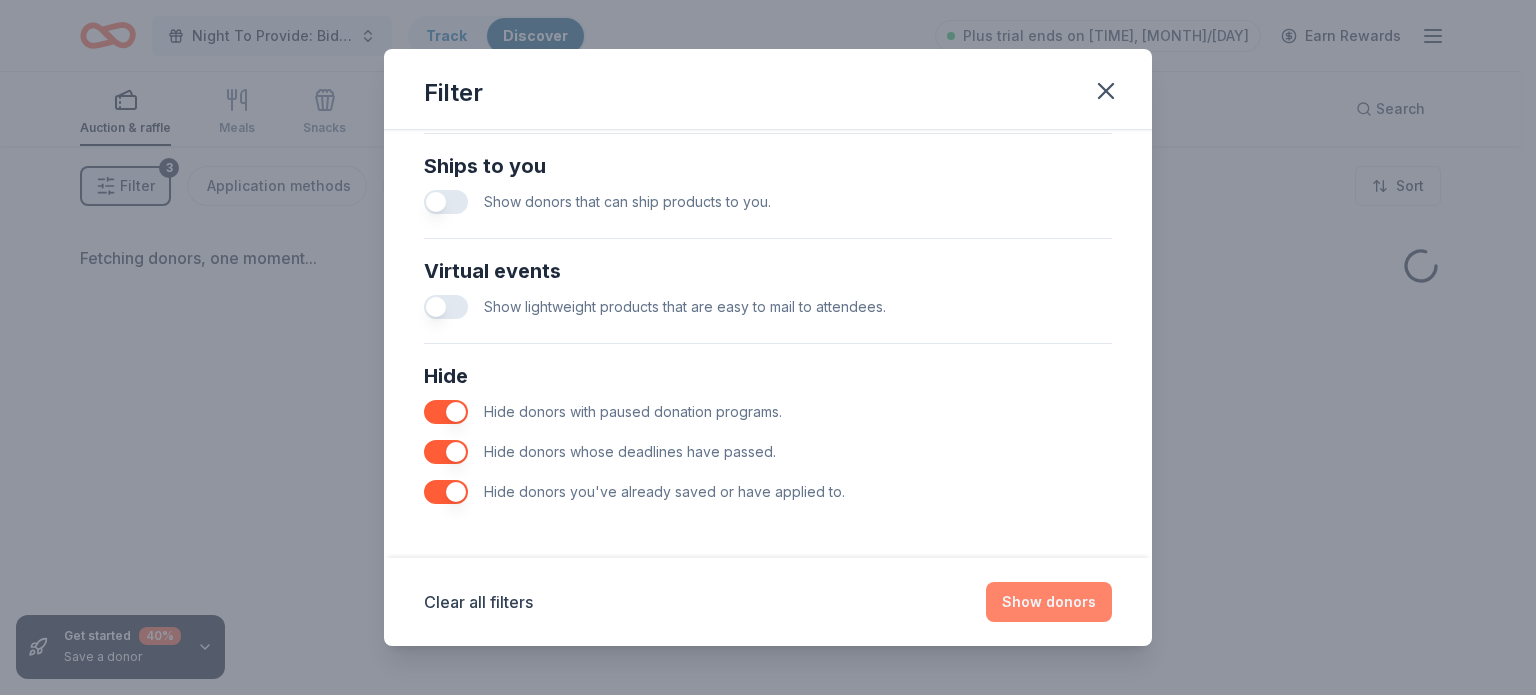 click on "Show    donors" at bounding box center [1049, 602] 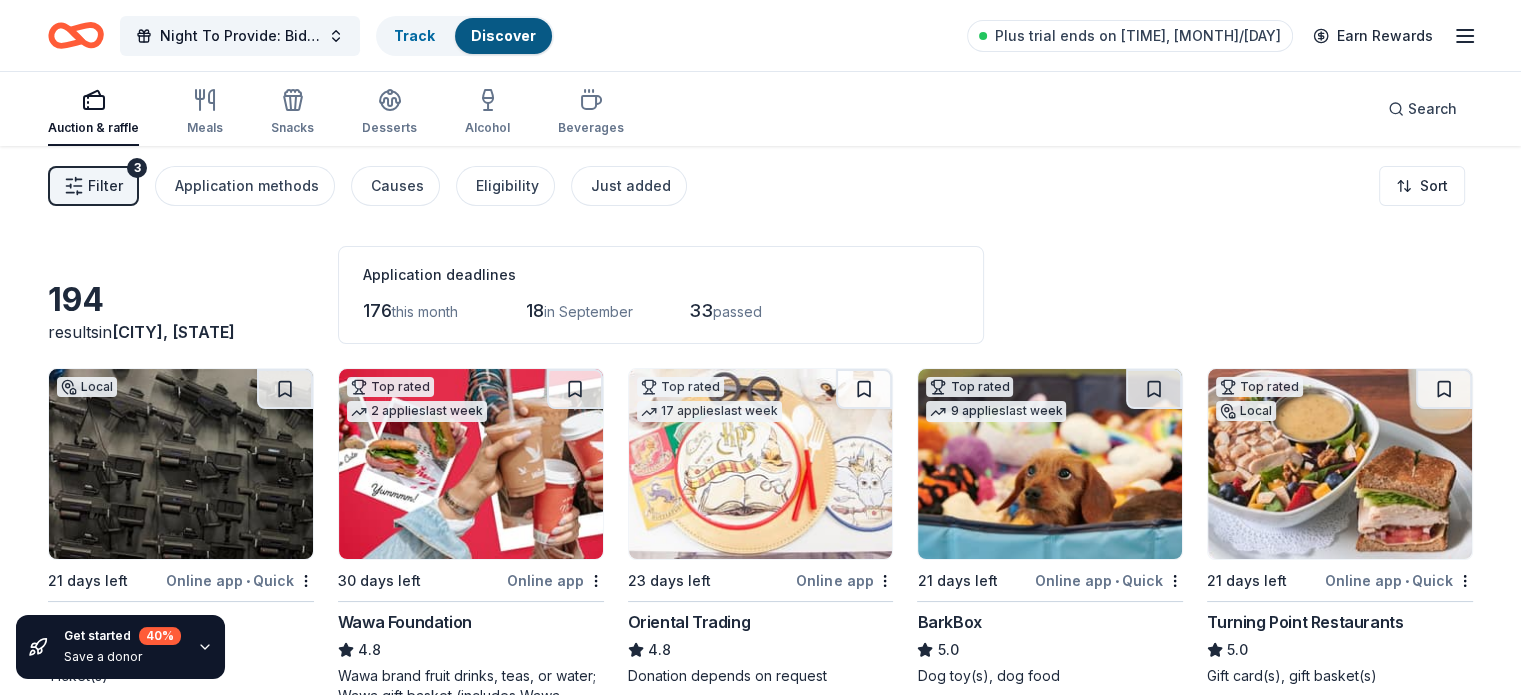 click on "Application deadlines 176  this month 18  in September 33  passed" at bounding box center [661, 295] 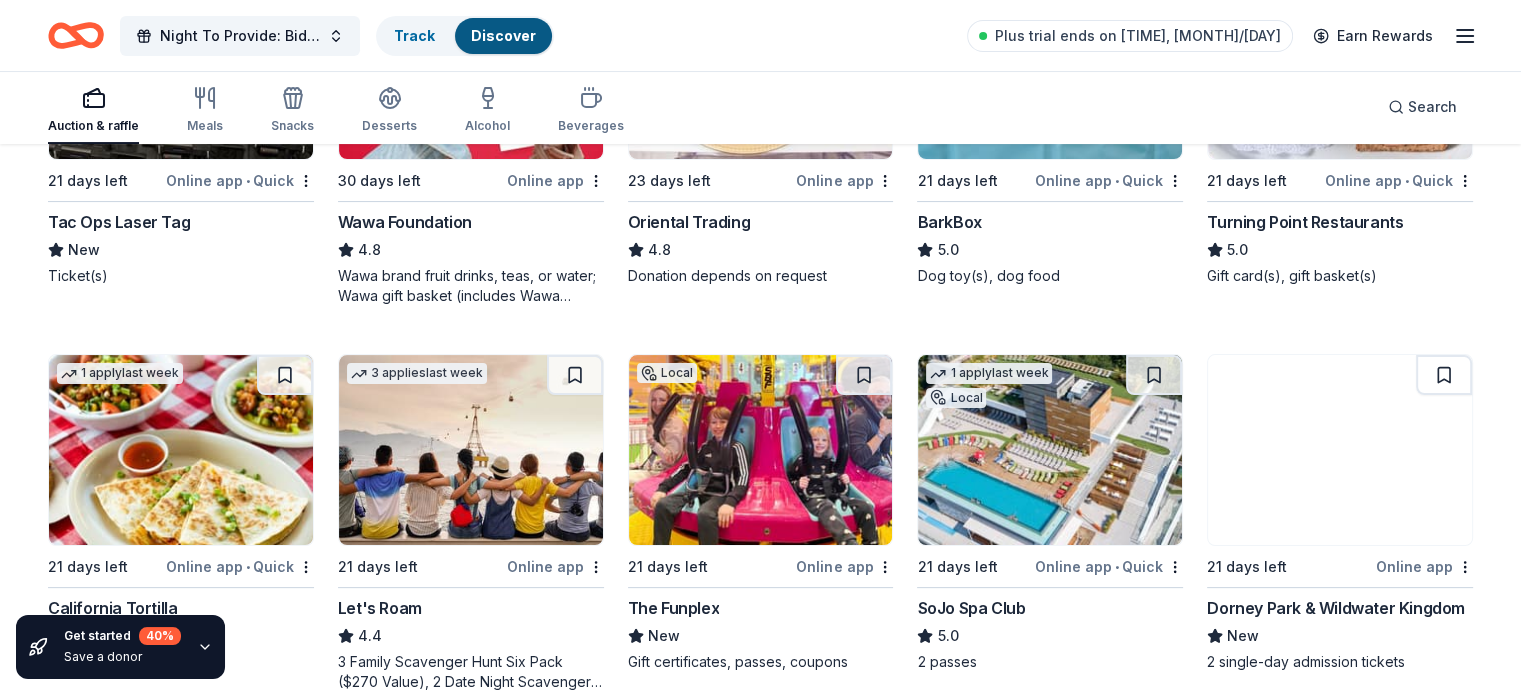 scroll, scrollTop: 520, scrollLeft: 0, axis: vertical 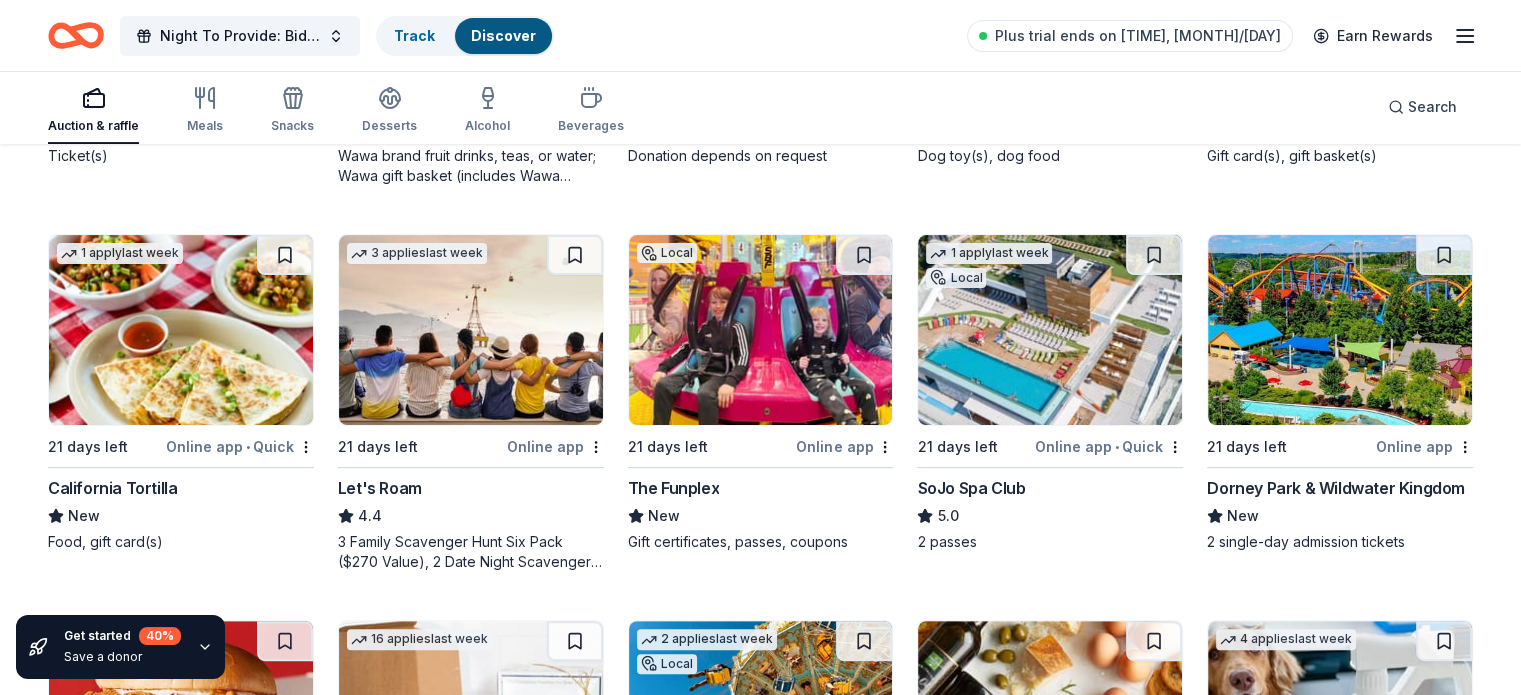 click at bounding box center [761, 330] 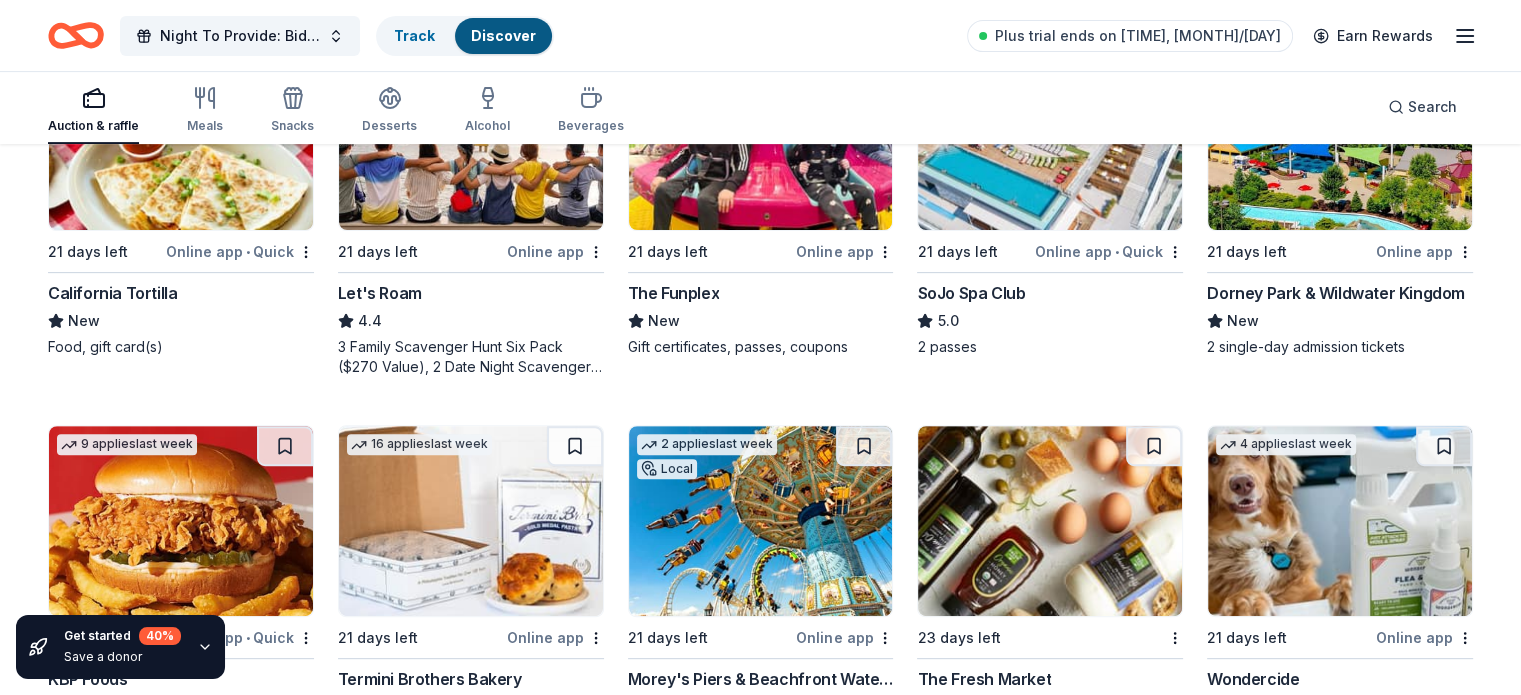 scroll, scrollTop: 720, scrollLeft: 0, axis: vertical 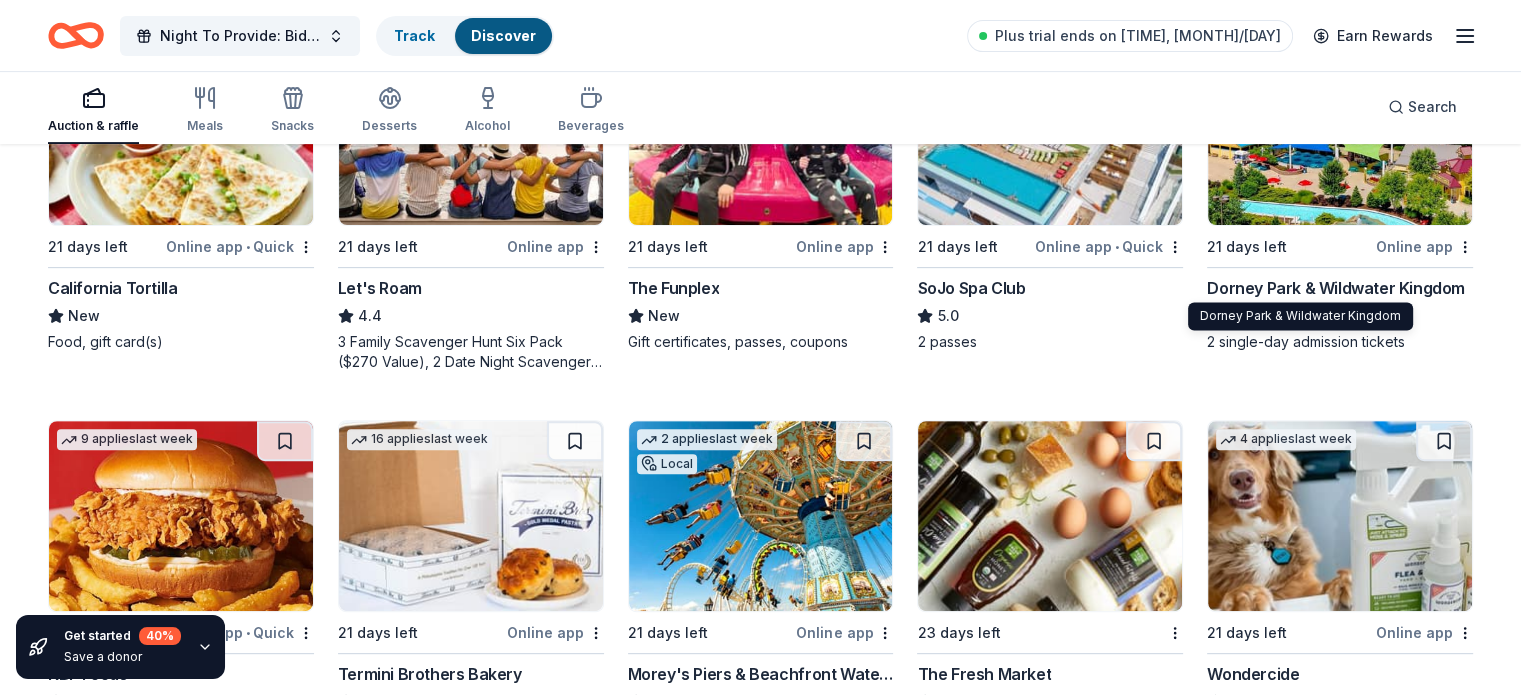 click on "Dorney Park & Wildwater Kingdom" at bounding box center [1336, 288] 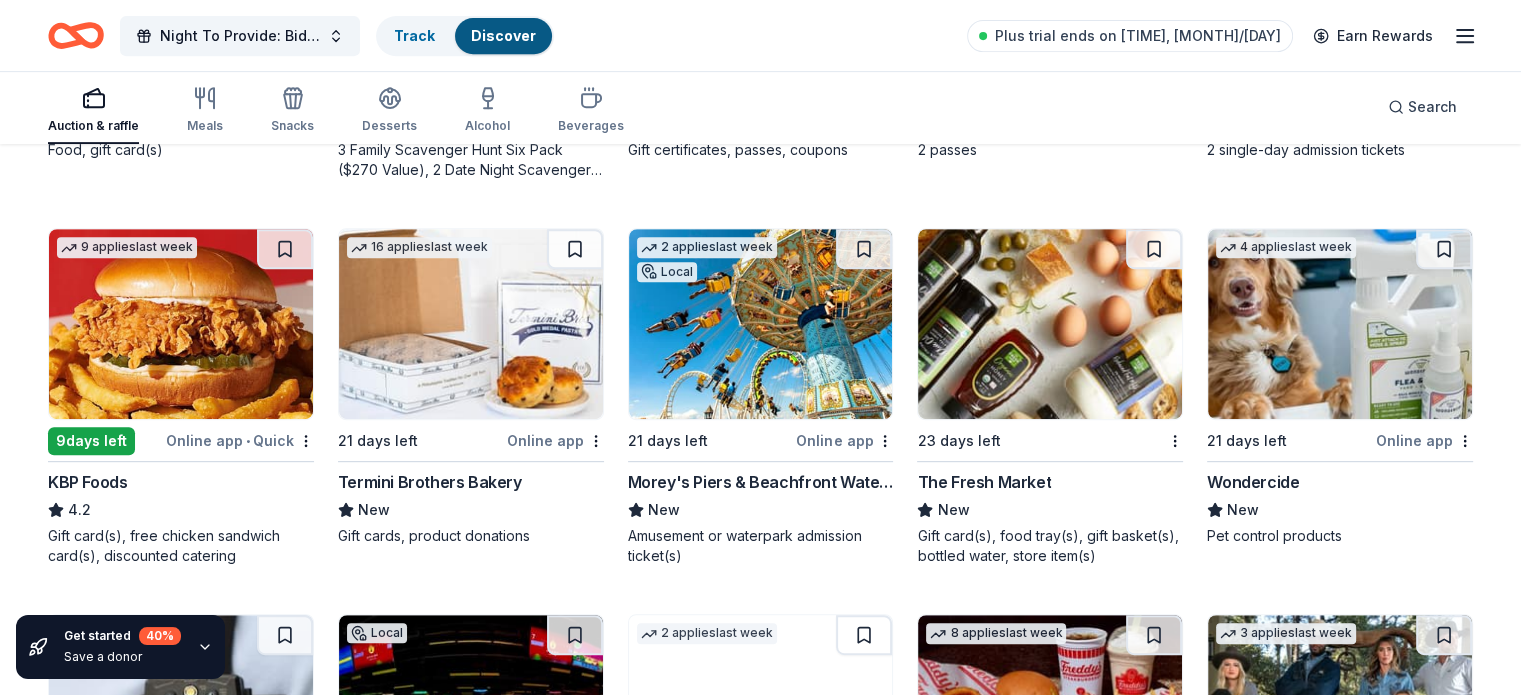 scroll, scrollTop: 1120, scrollLeft: 0, axis: vertical 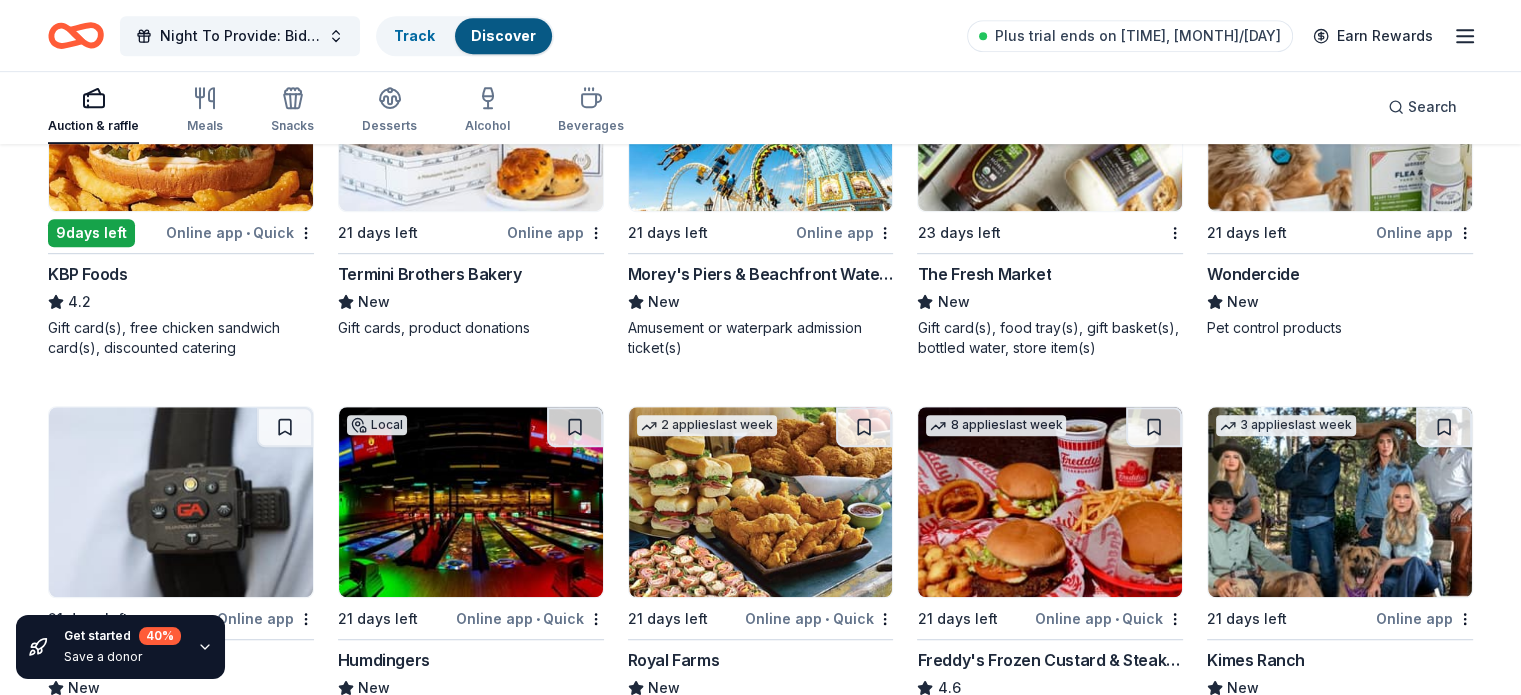 click at bounding box center (181, 116) 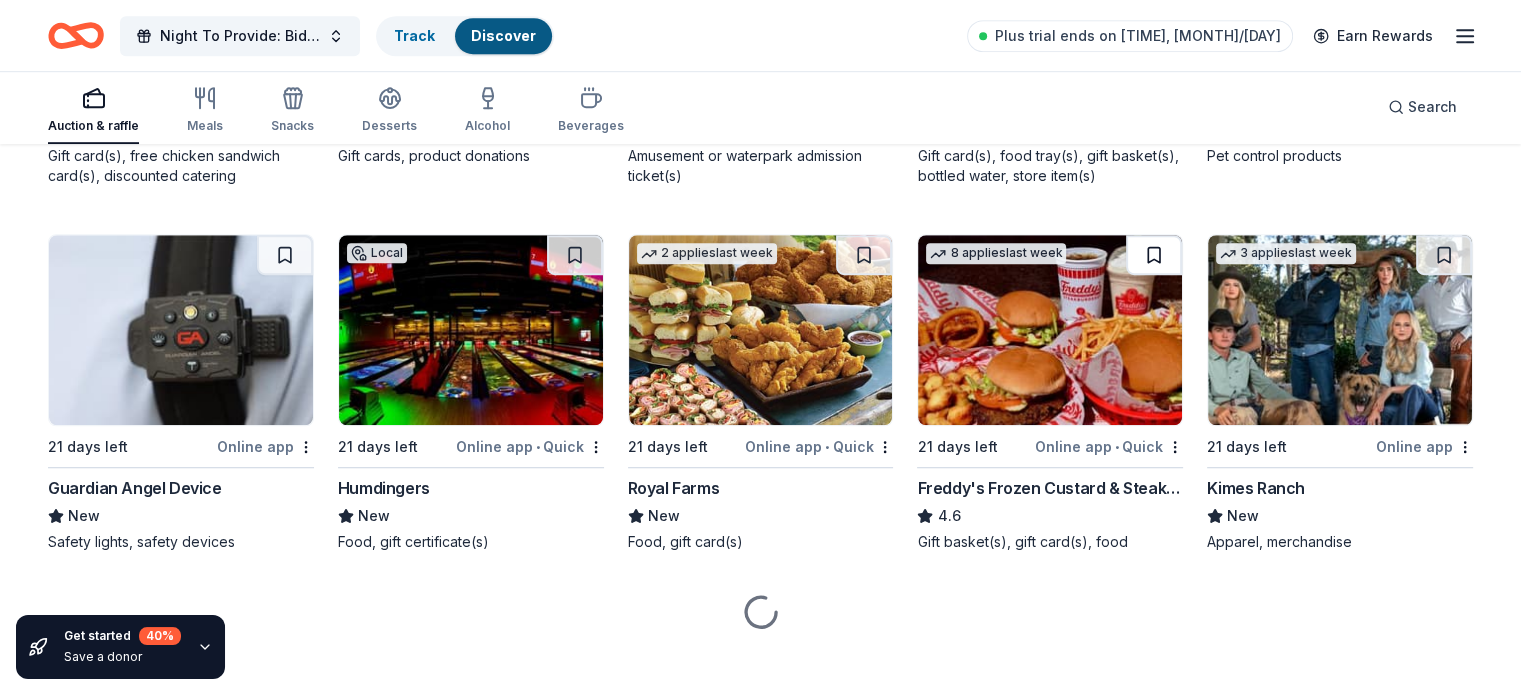 scroll, scrollTop: 1307, scrollLeft: 0, axis: vertical 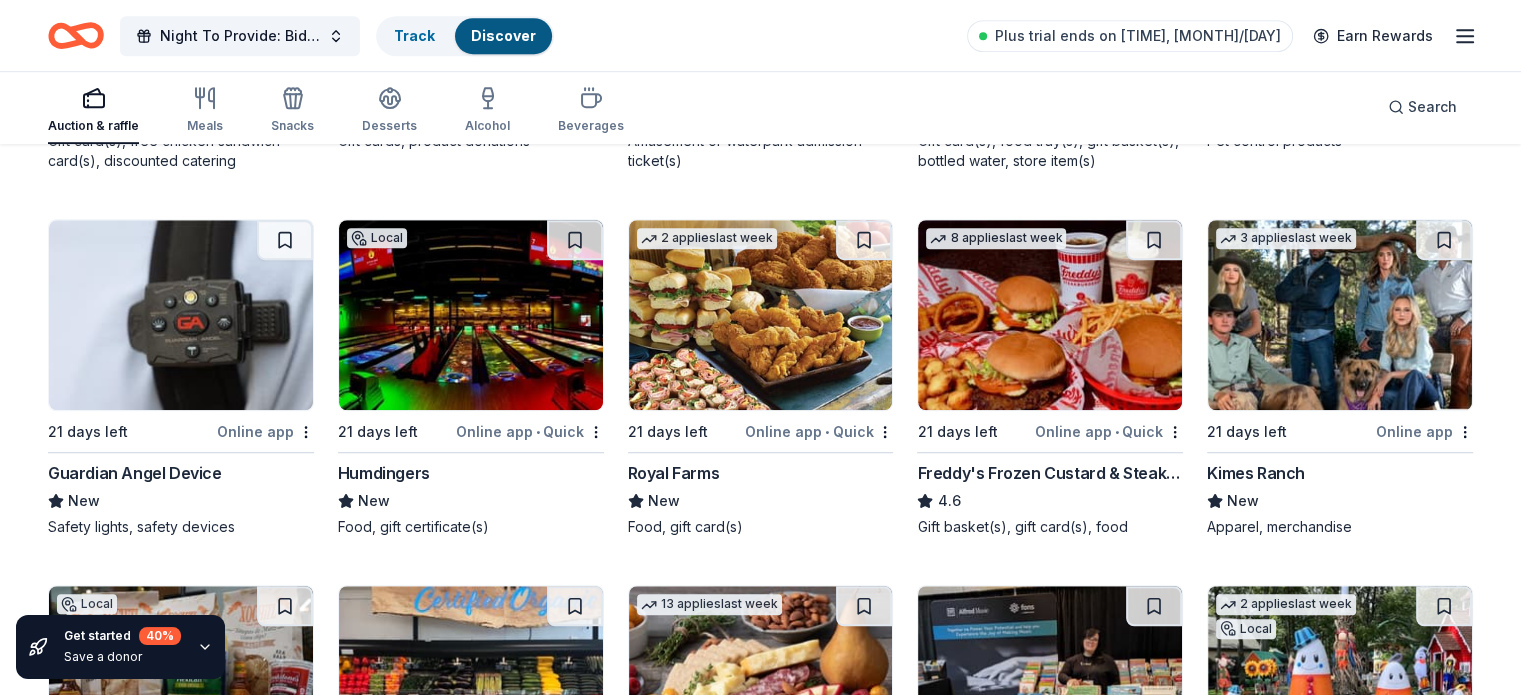 click at bounding box center (1340, 315) 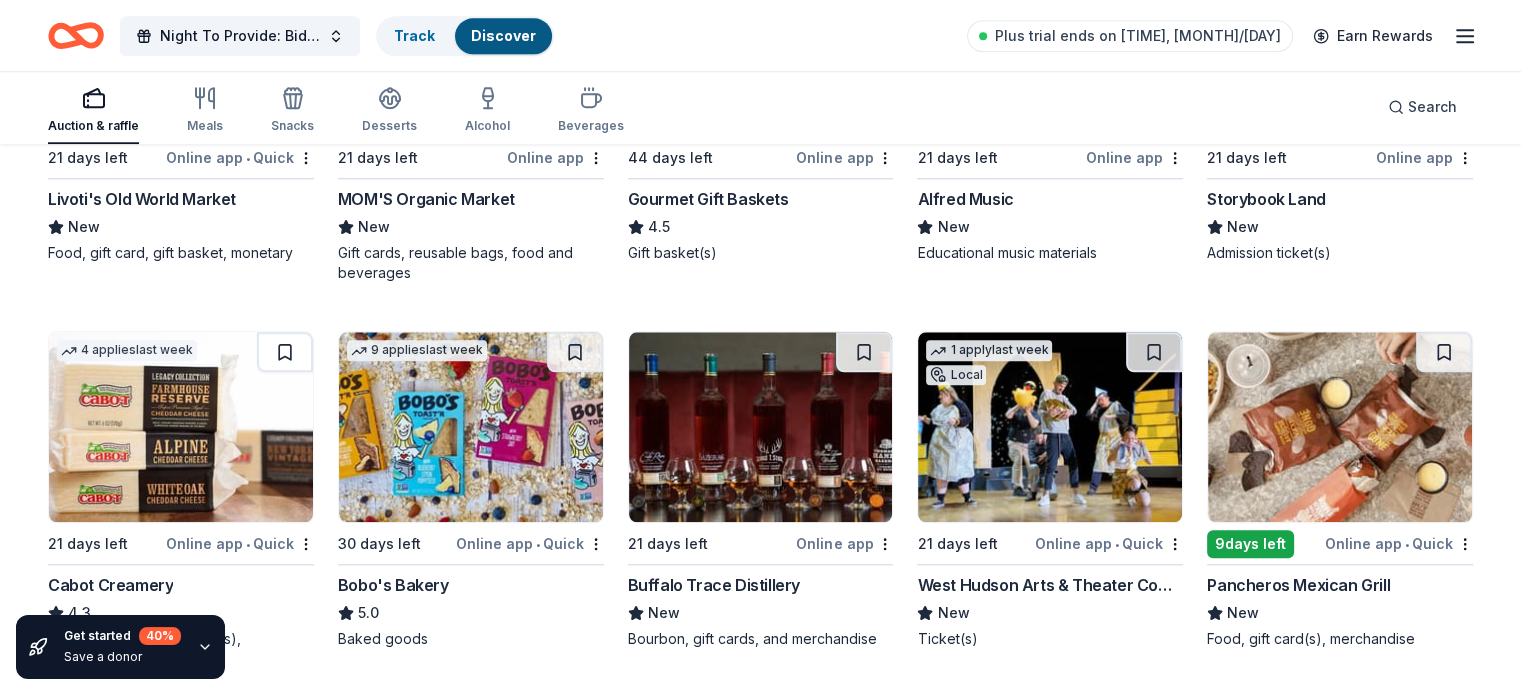 scroll, scrollTop: 1987, scrollLeft: 0, axis: vertical 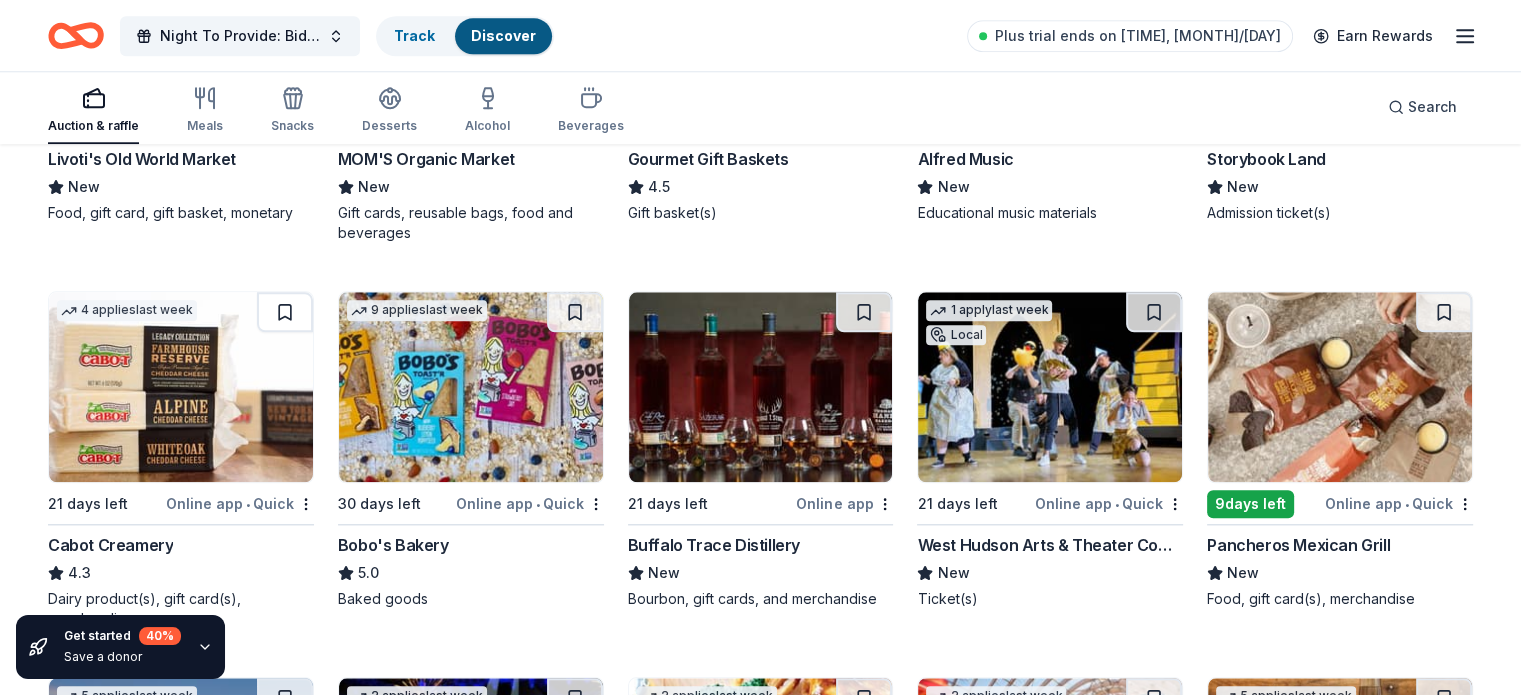 click at bounding box center (761, 387) 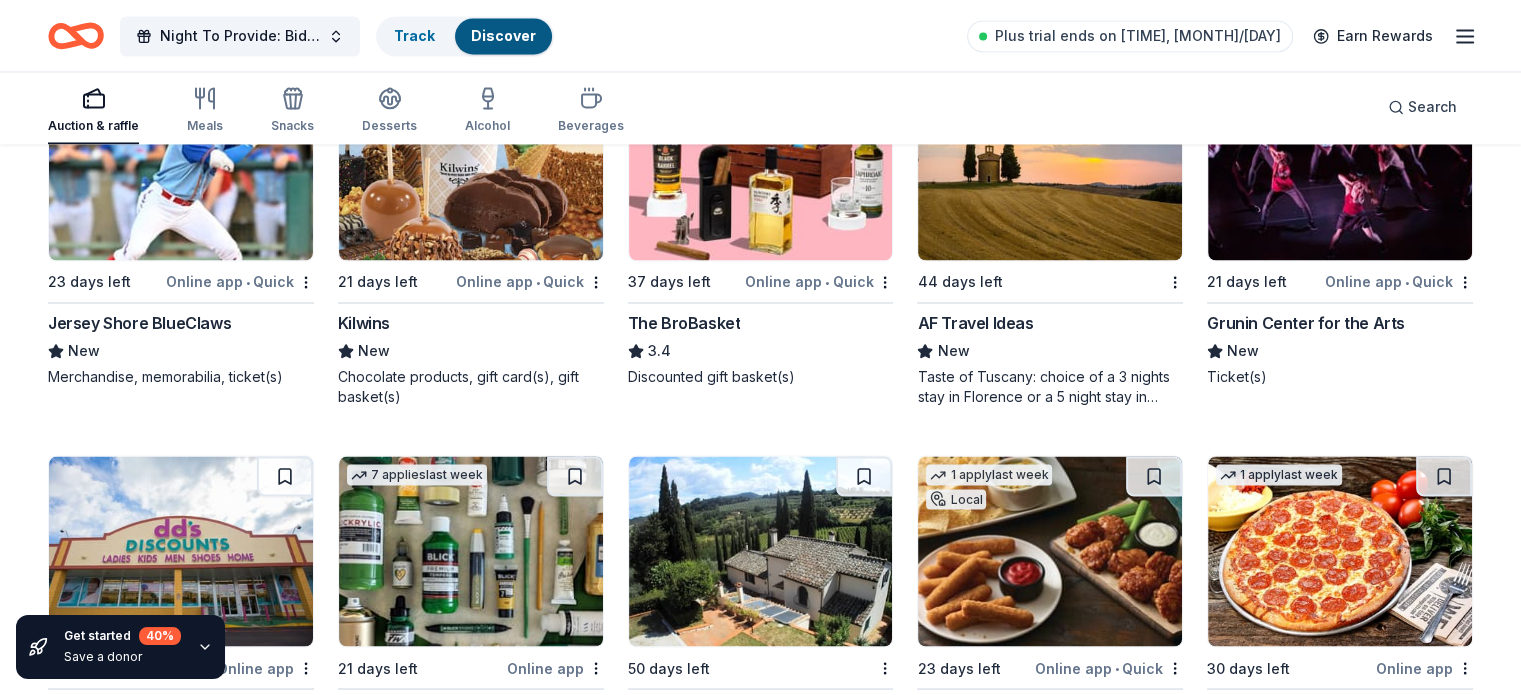 scroll, scrollTop: 3267, scrollLeft: 0, axis: vertical 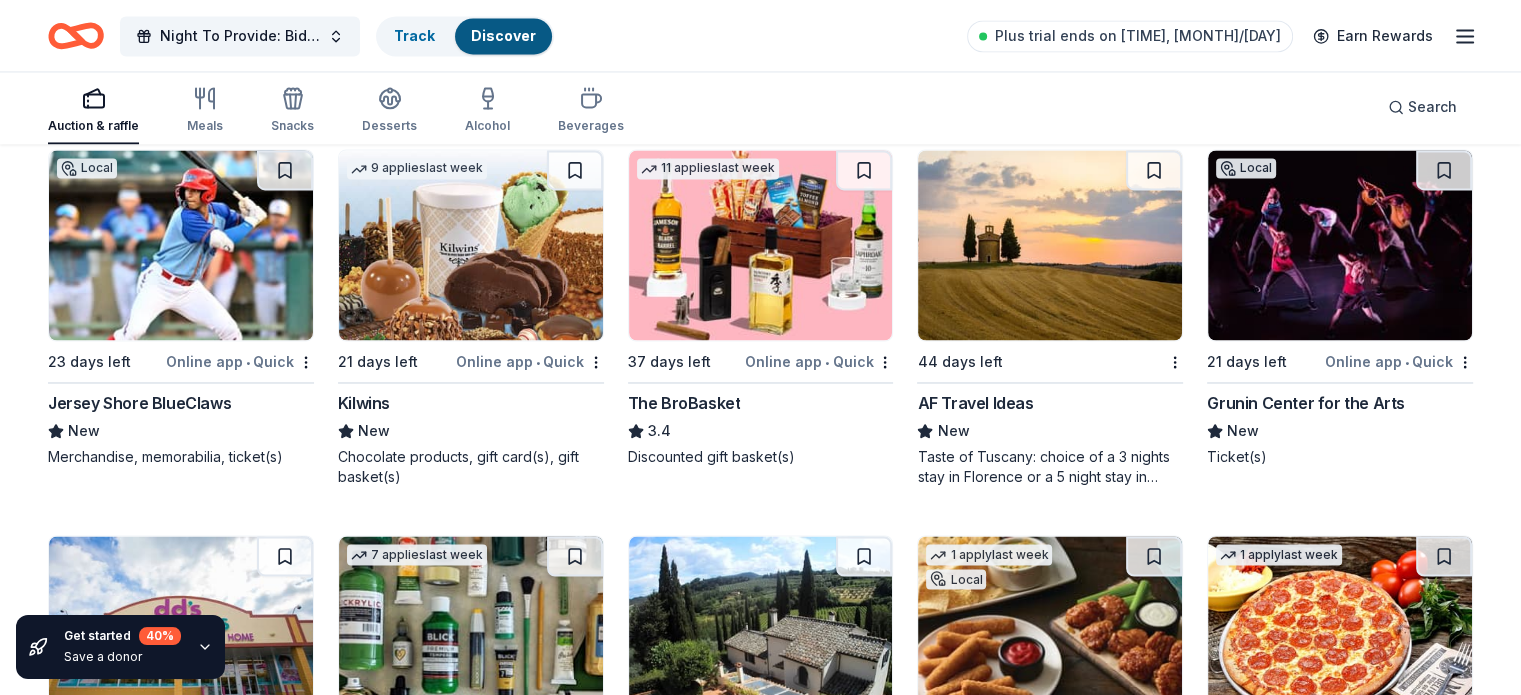 click at bounding box center (761, 245) 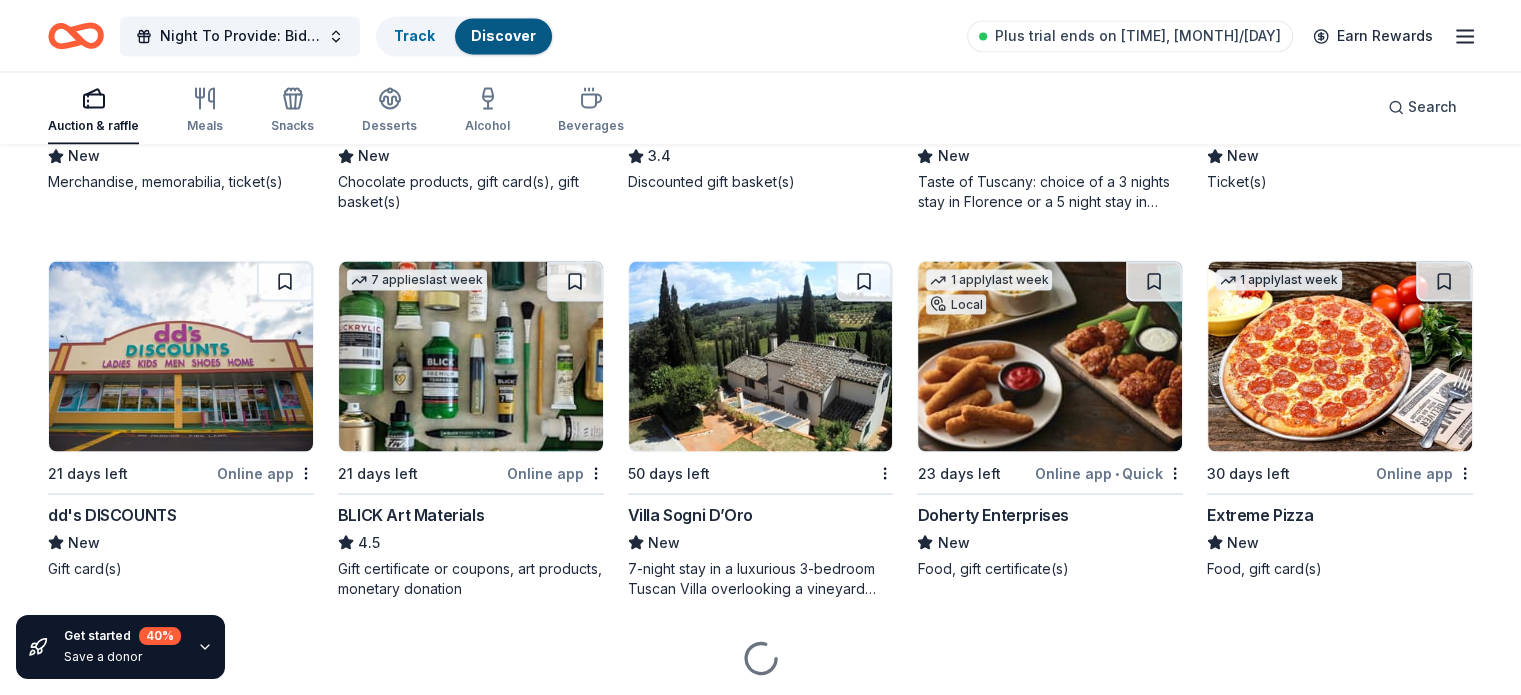 scroll, scrollTop: 3601, scrollLeft: 0, axis: vertical 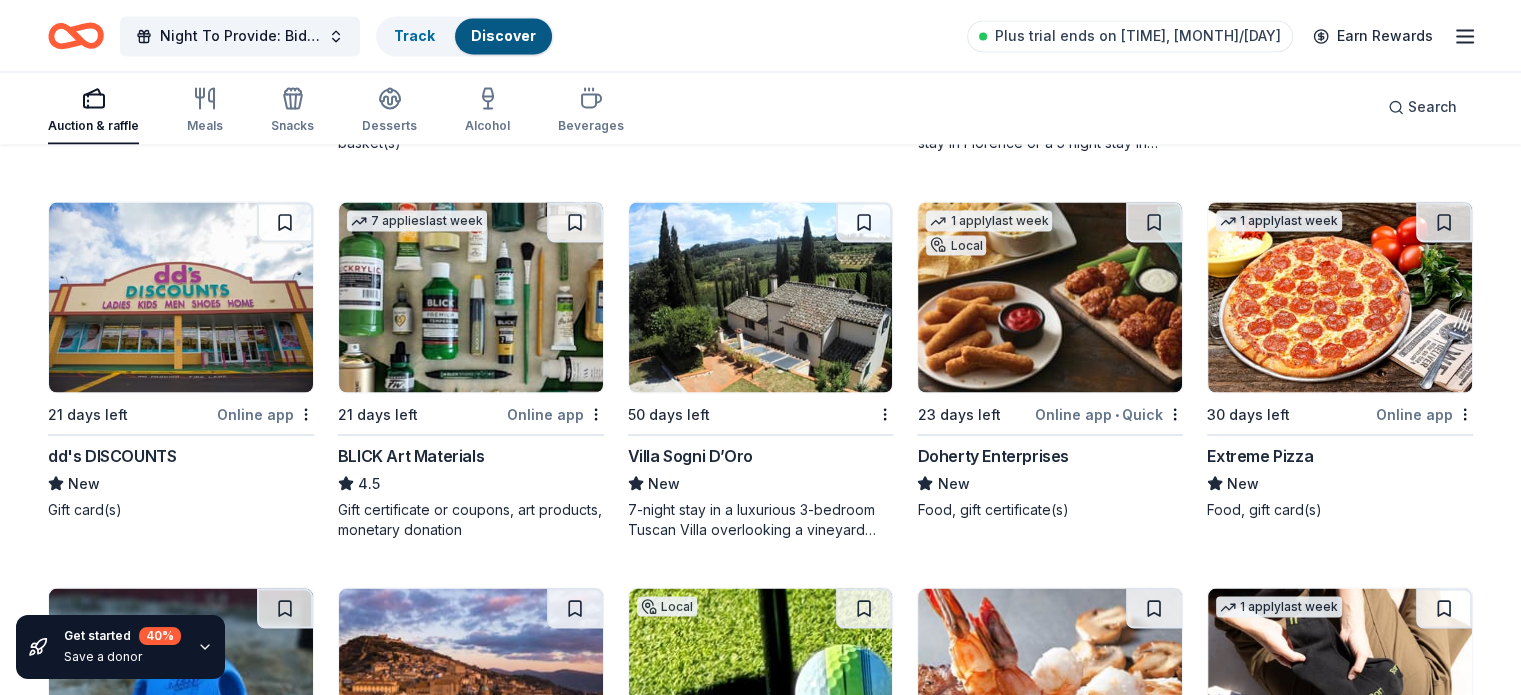 click at bounding box center (471, 297) 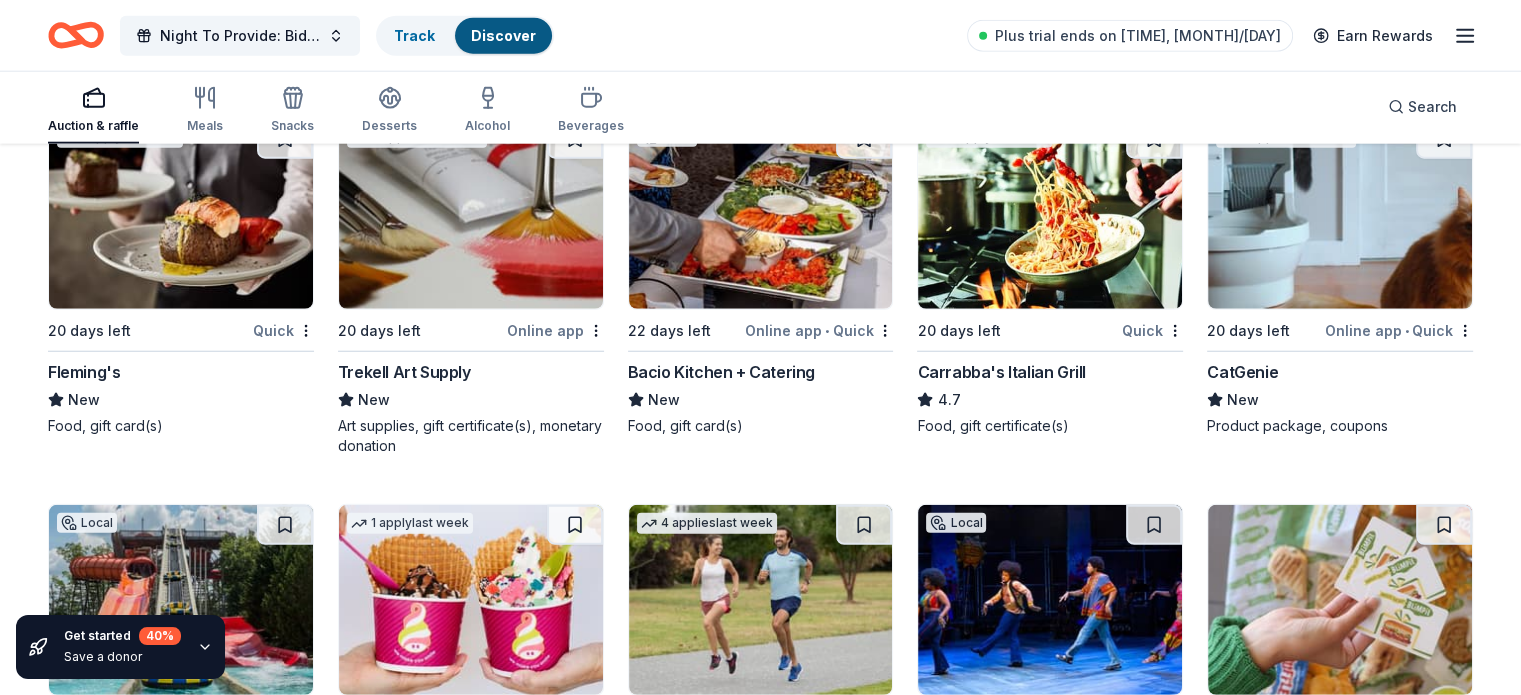 scroll, scrollTop: 5224, scrollLeft: 0, axis: vertical 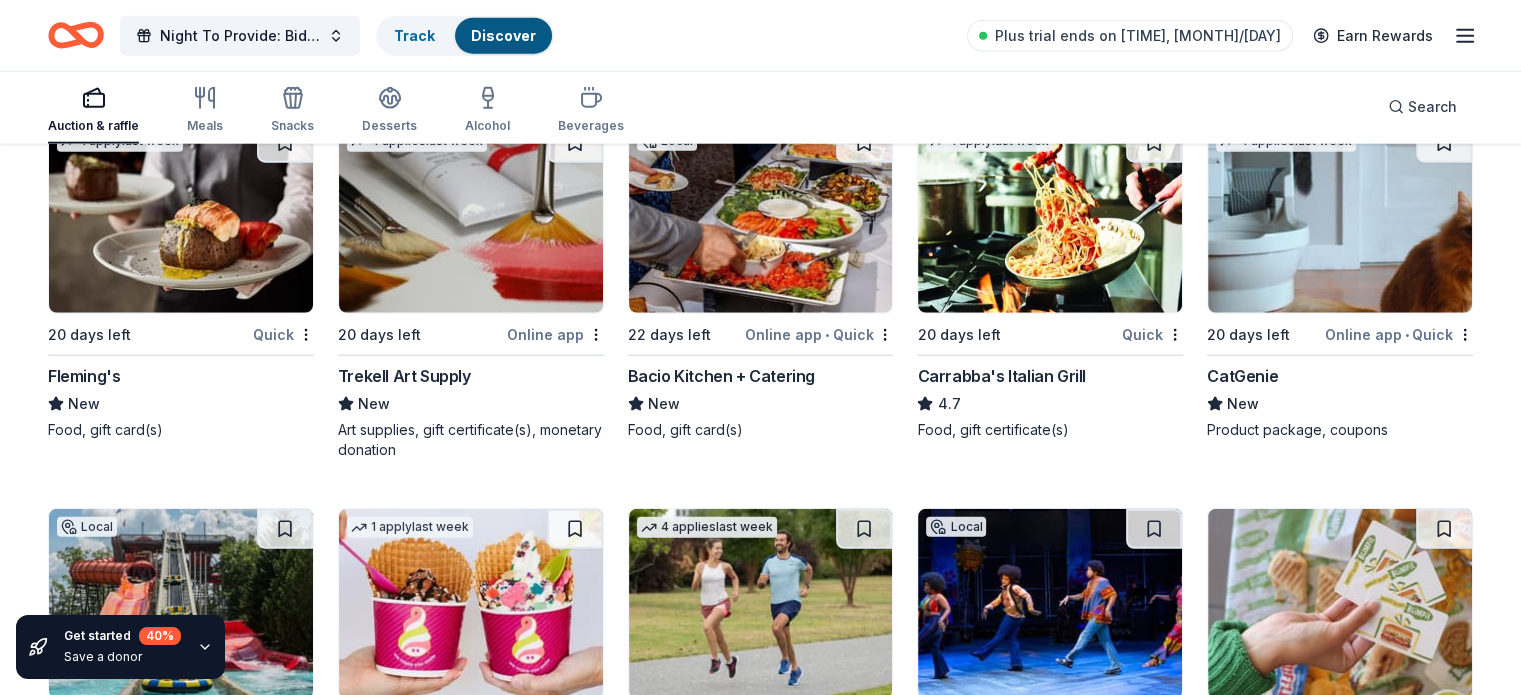 click at bounding box center (1340, 218) 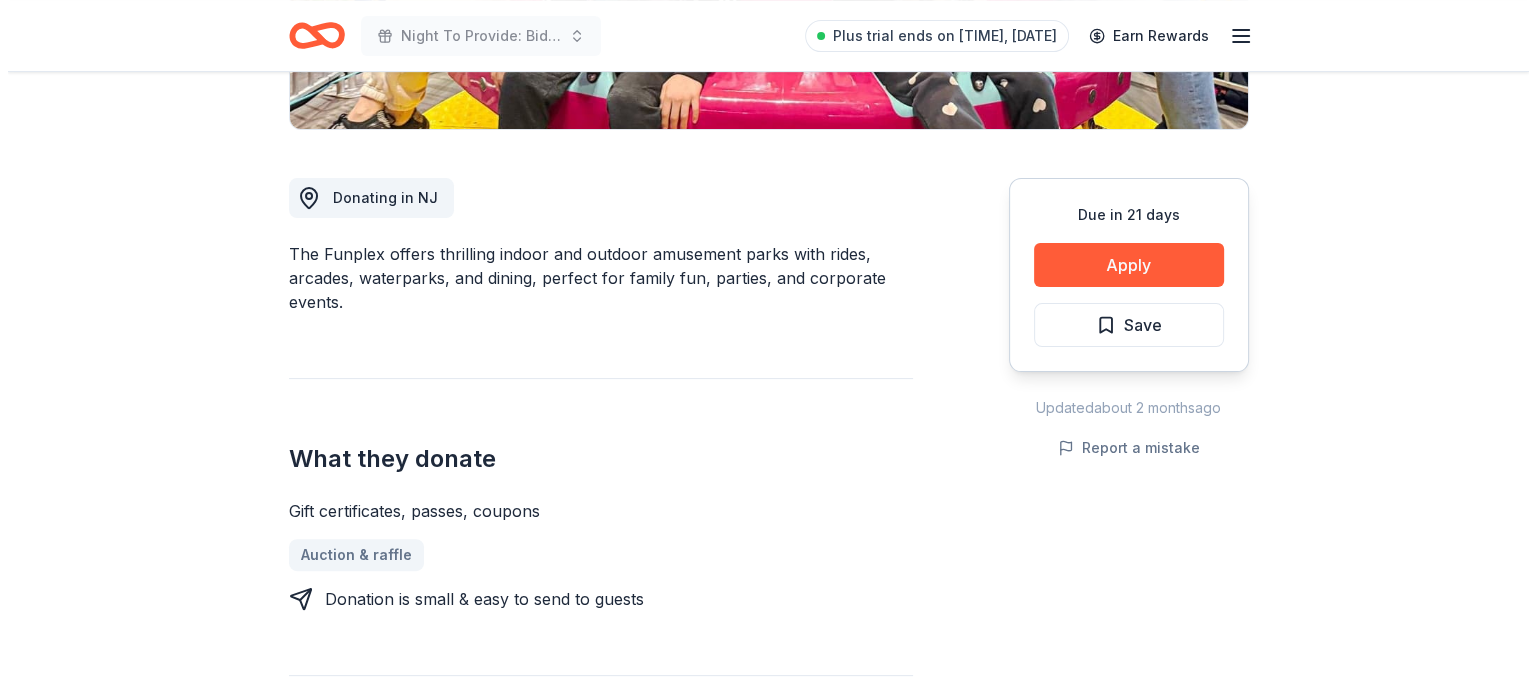 scroll, scrollTop: 480, scrollLeft: 0, axis: vertical 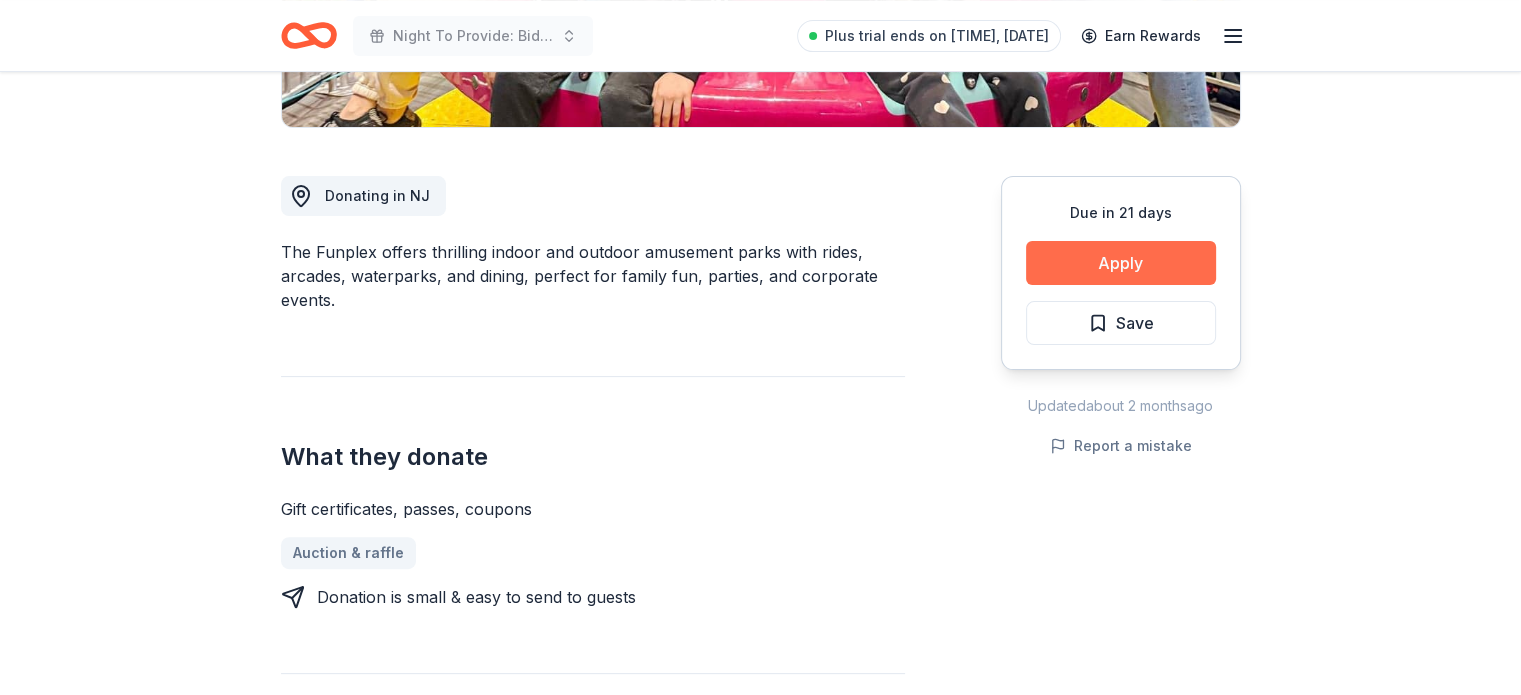 click on "Apply" at bounding box center (1121, 263) 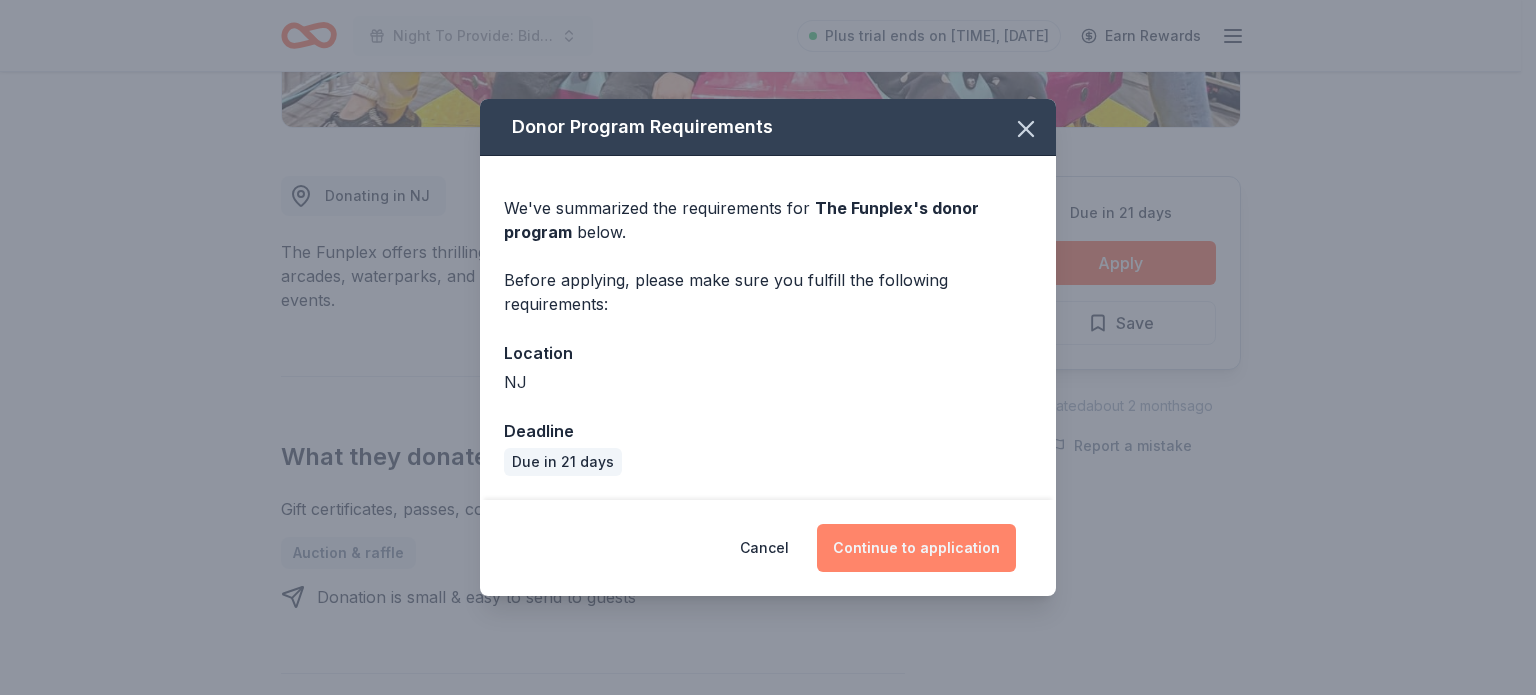 click on "Continue to application" at bounding box center (916, 548) 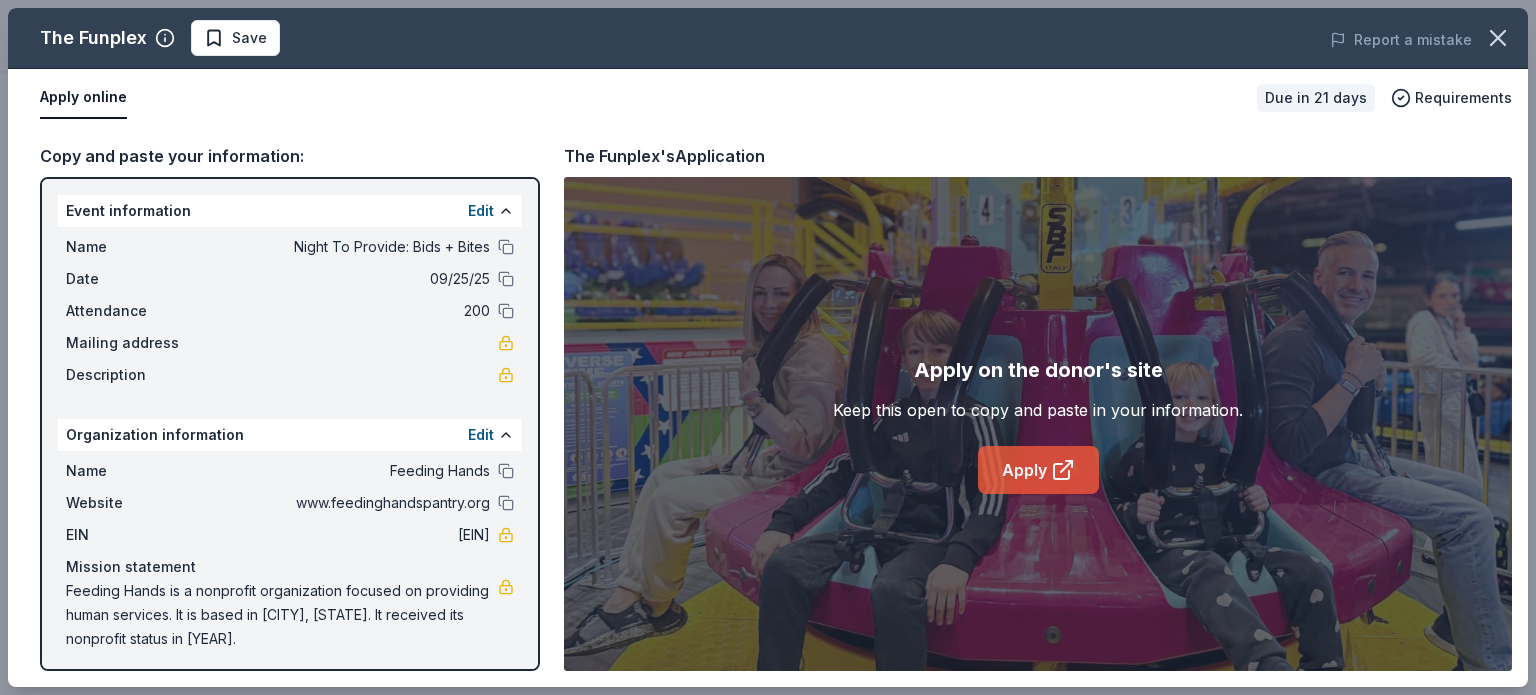 click on "Apply" at bounding box center (1038, 470) 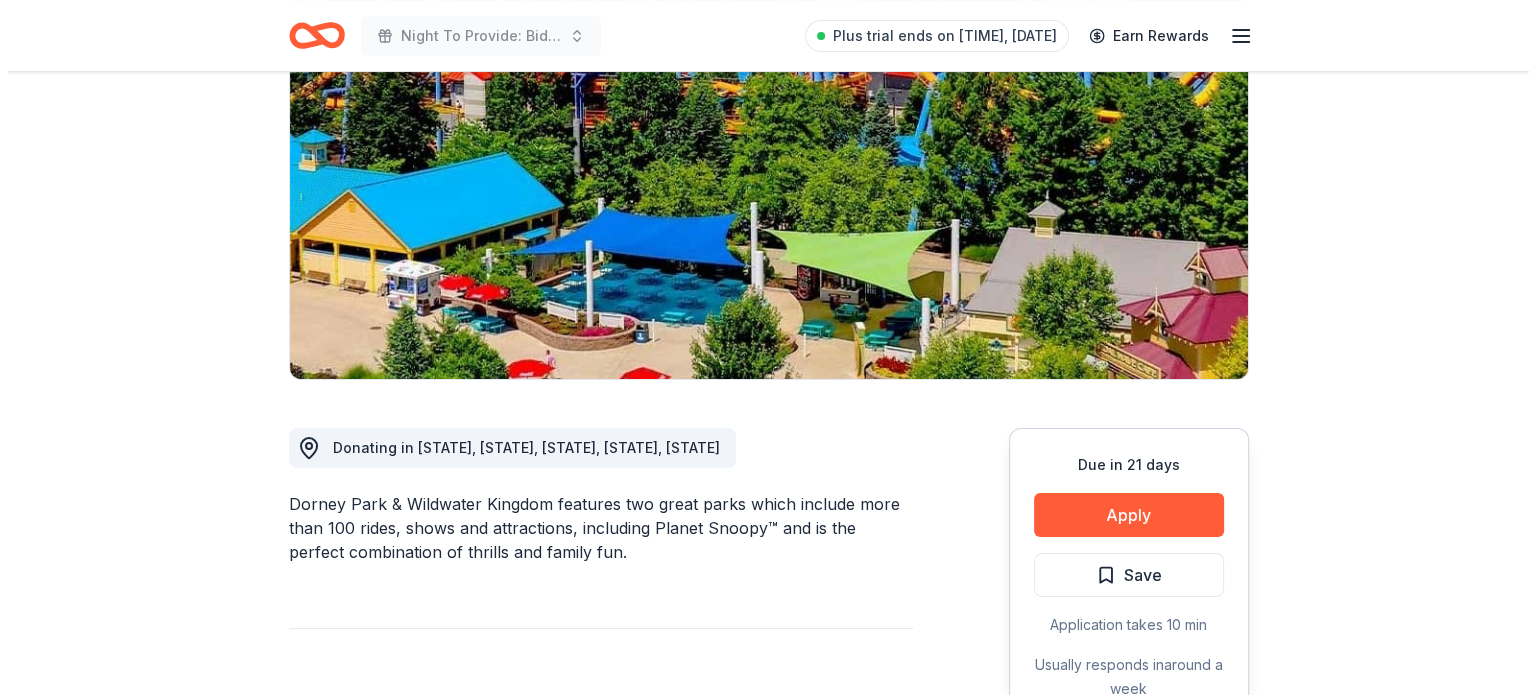 scroll, scrollTop: 360, scrollLeft: 0, axis: vertical 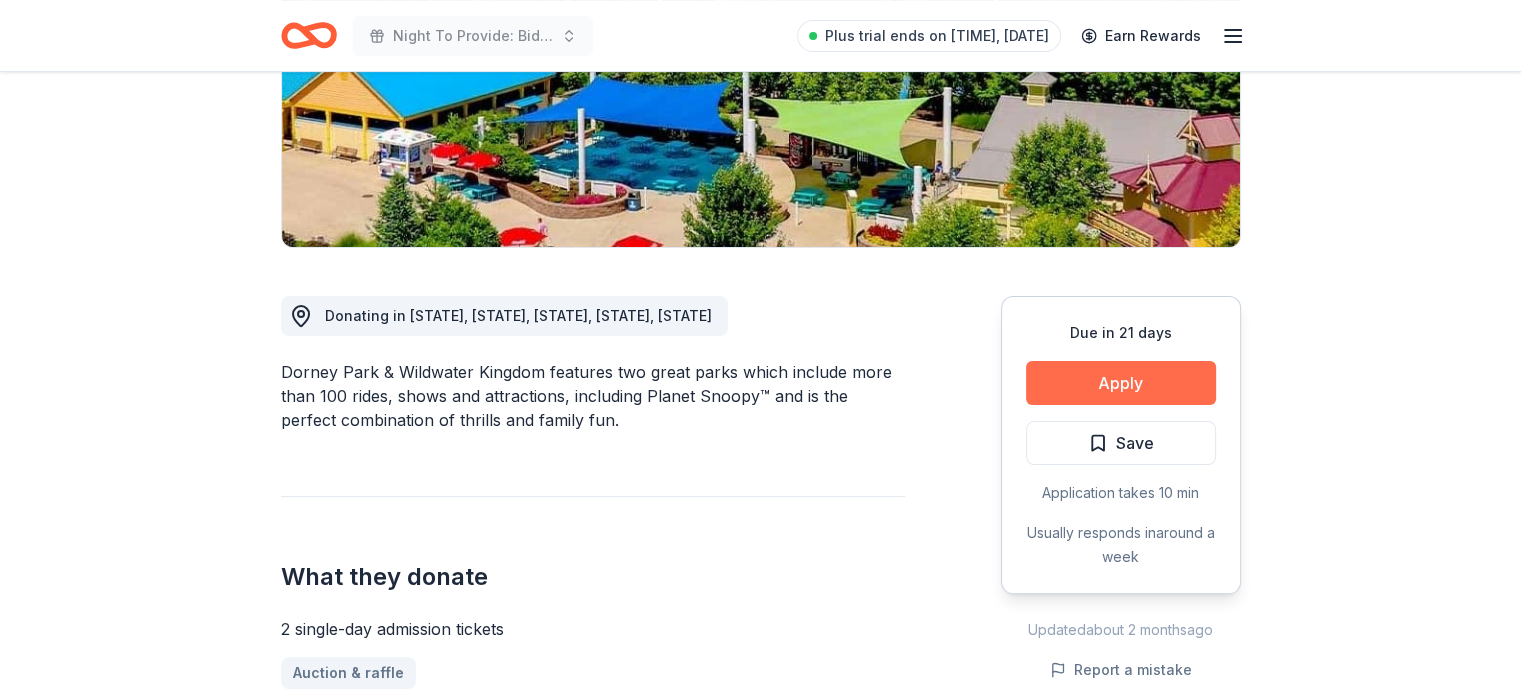 click on "Apply" at bounding box center [1121, 383] 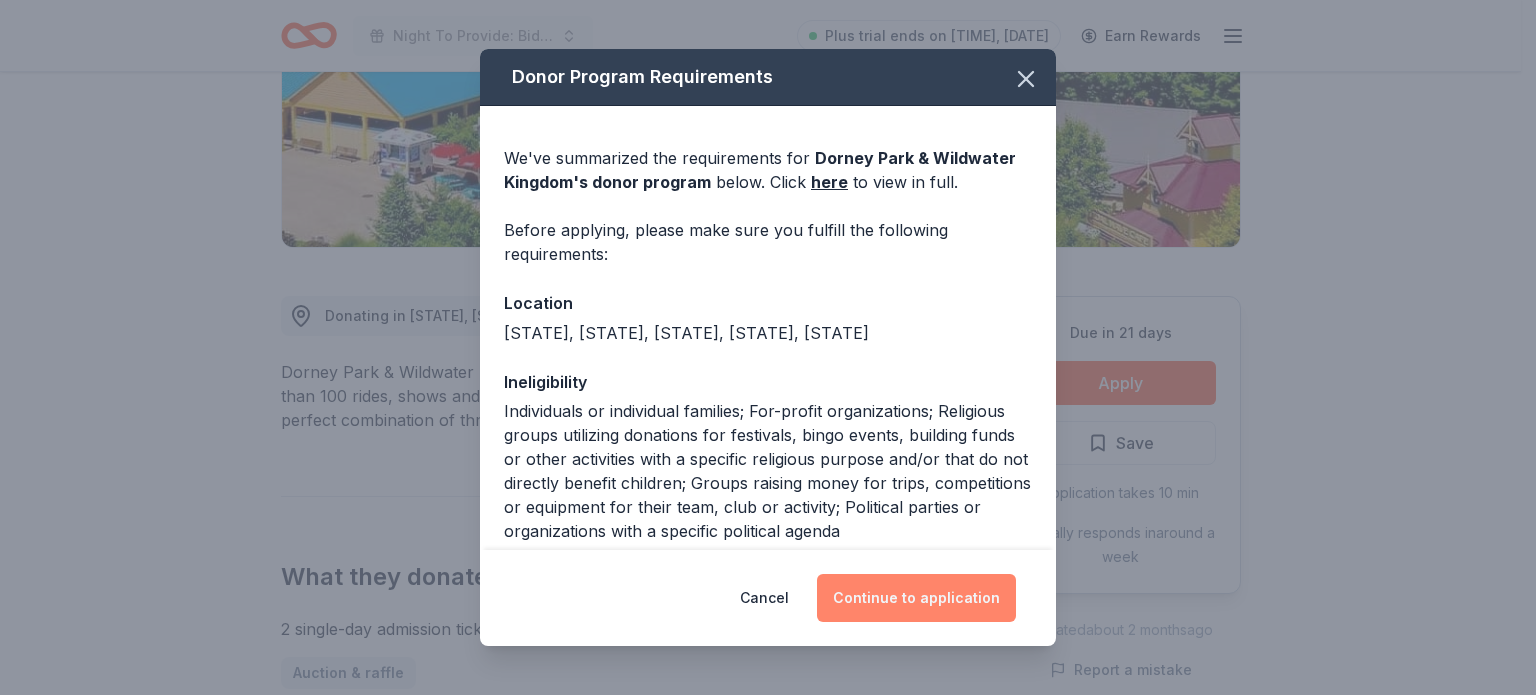 click on "Continue to application" at bounding box center [916, 598] 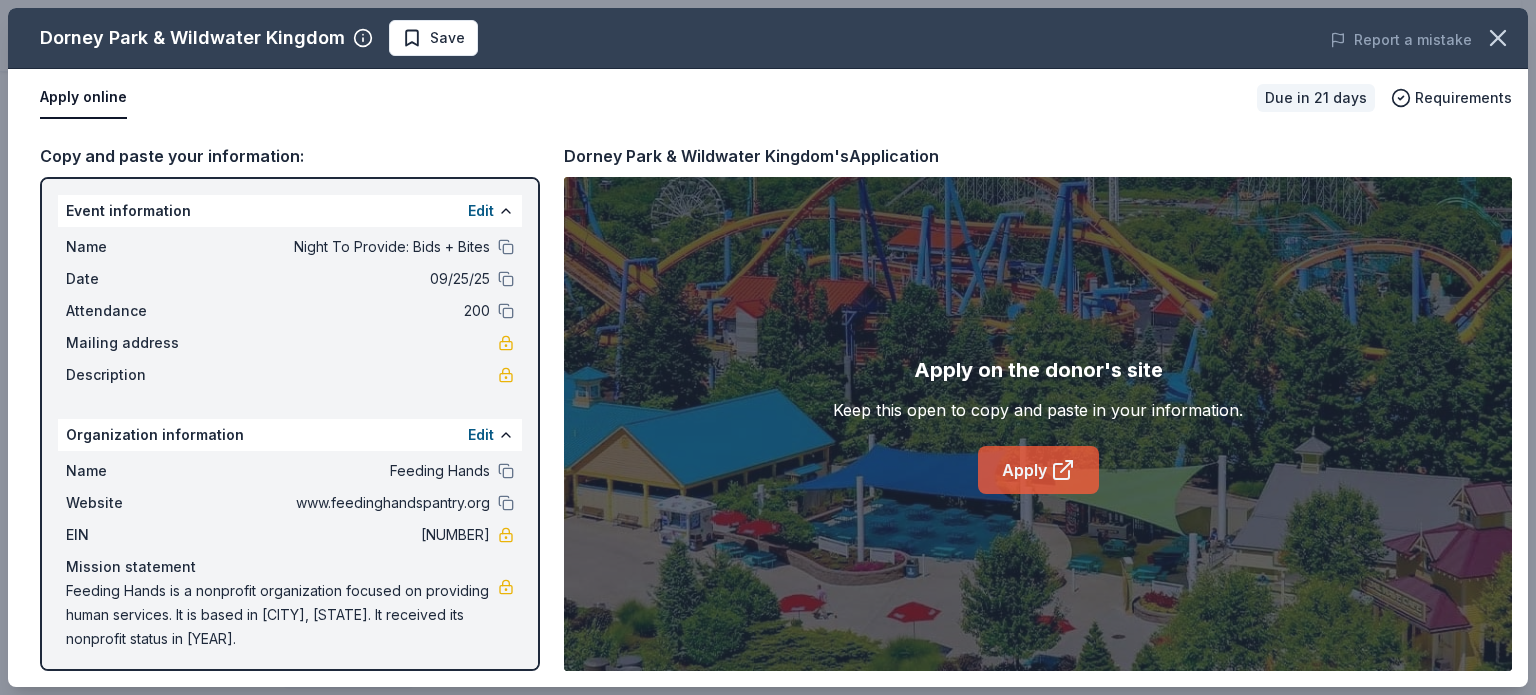 click on "Apply" at bounding box center (1038, 470) 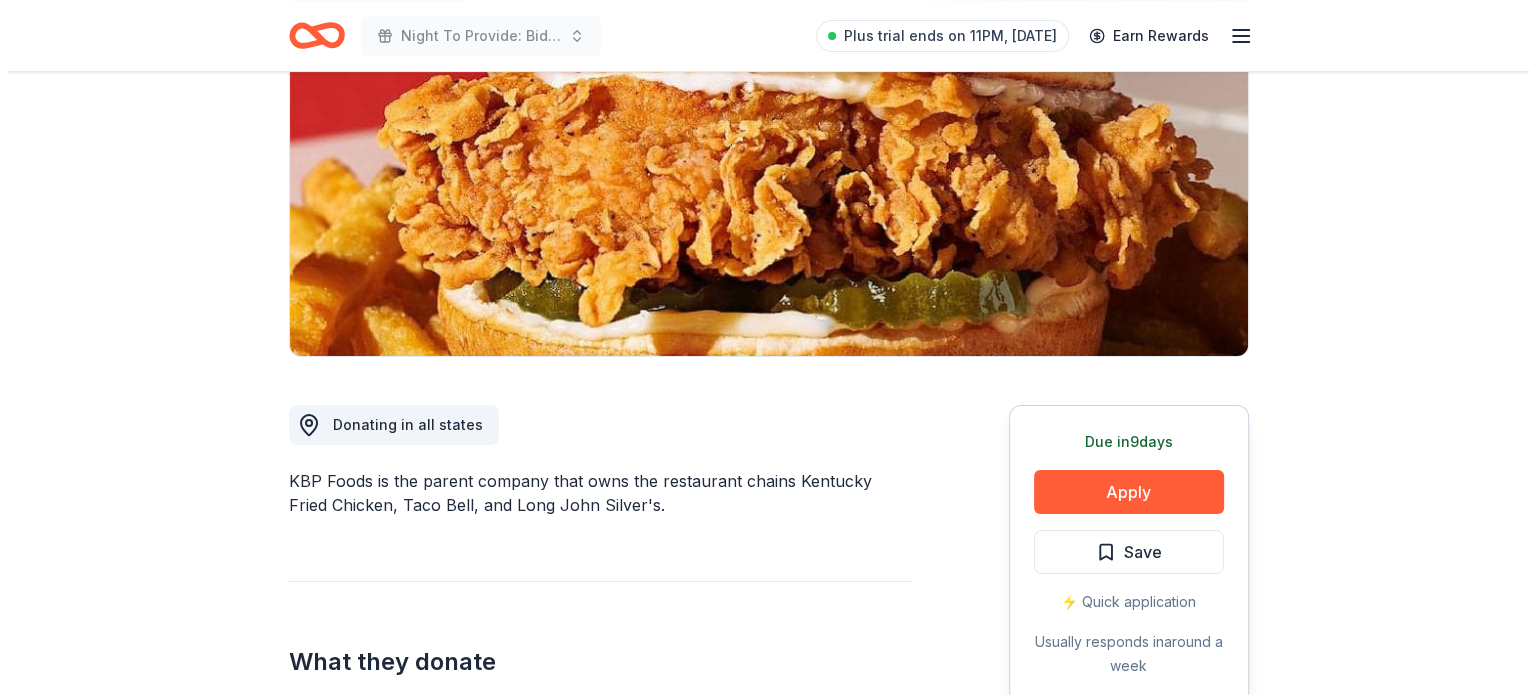 scroll, scrollTop: 280, scrollLeft: 0, axis: vertical 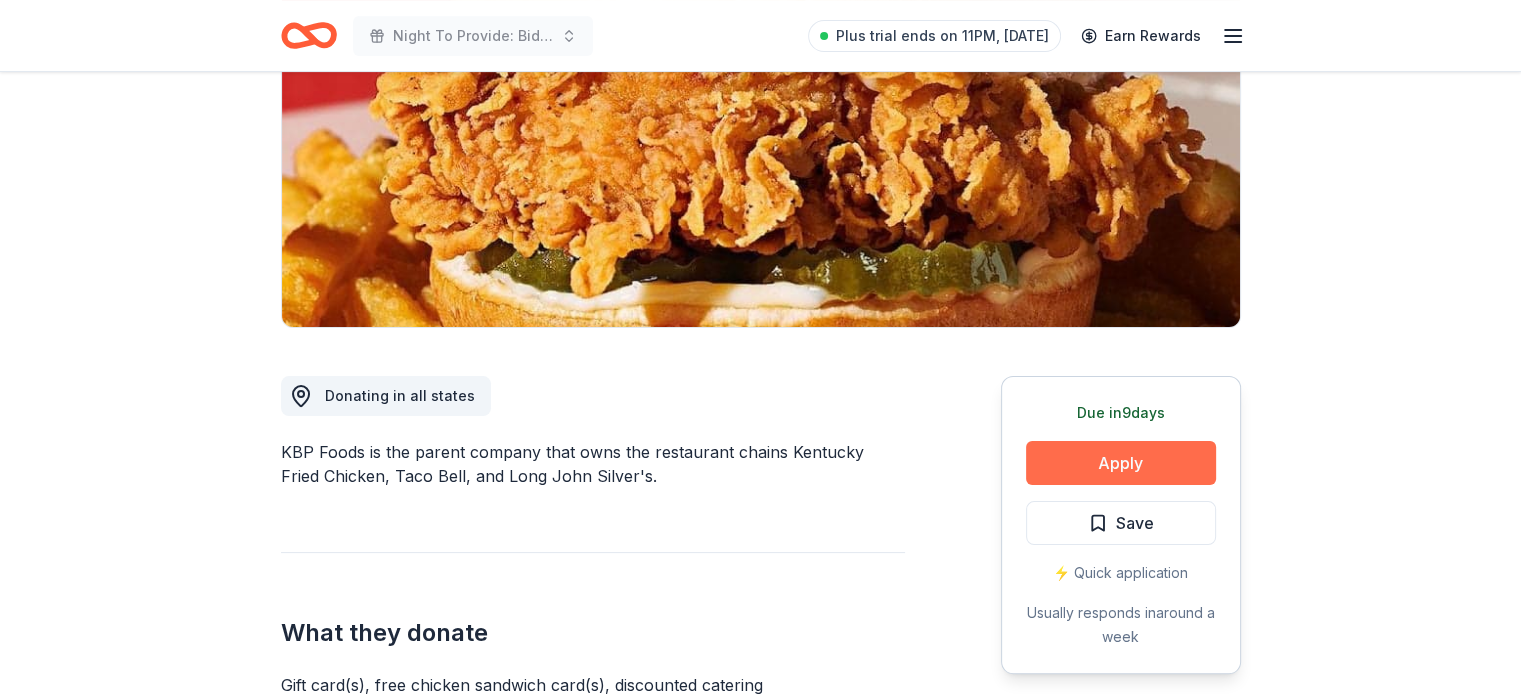 click on "Apply" at bounding box center (1121, 463) 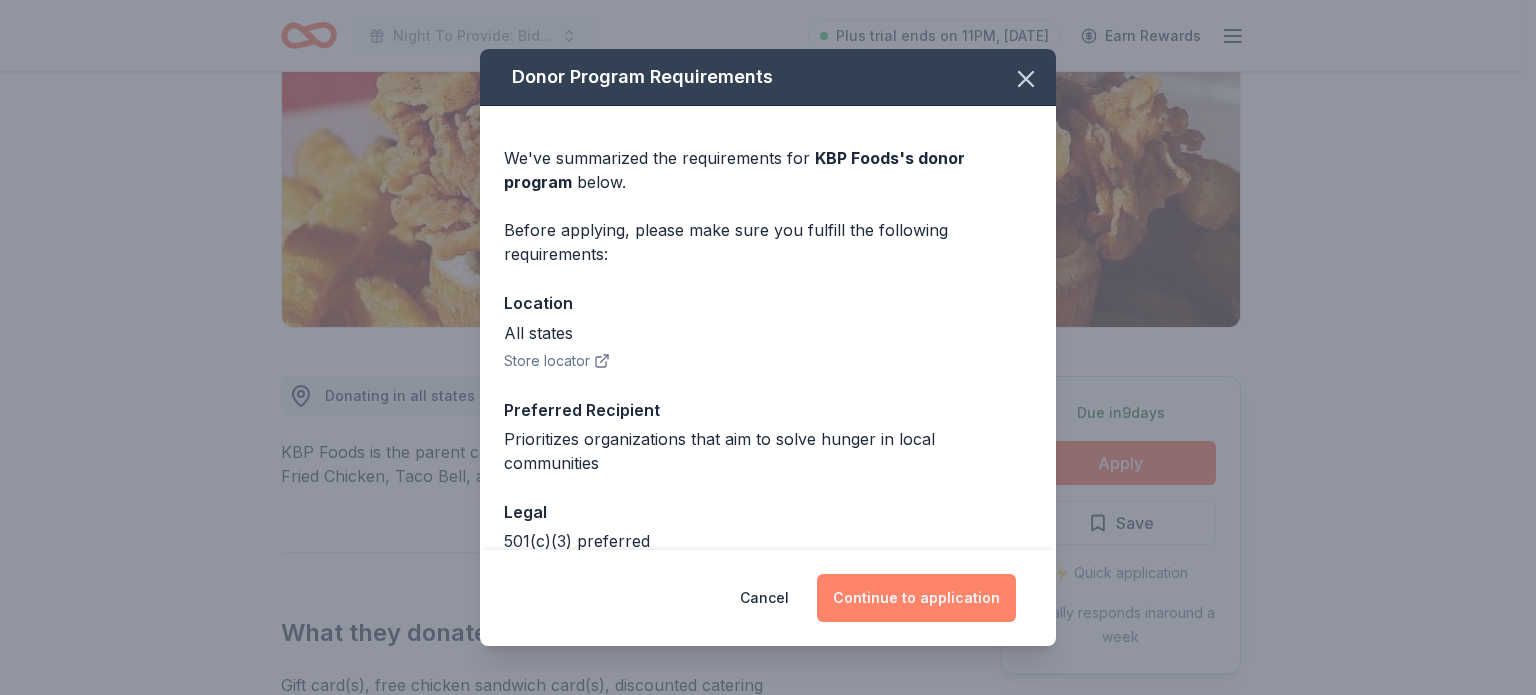 click on "Continue to application" at bounding box center (916, 598) 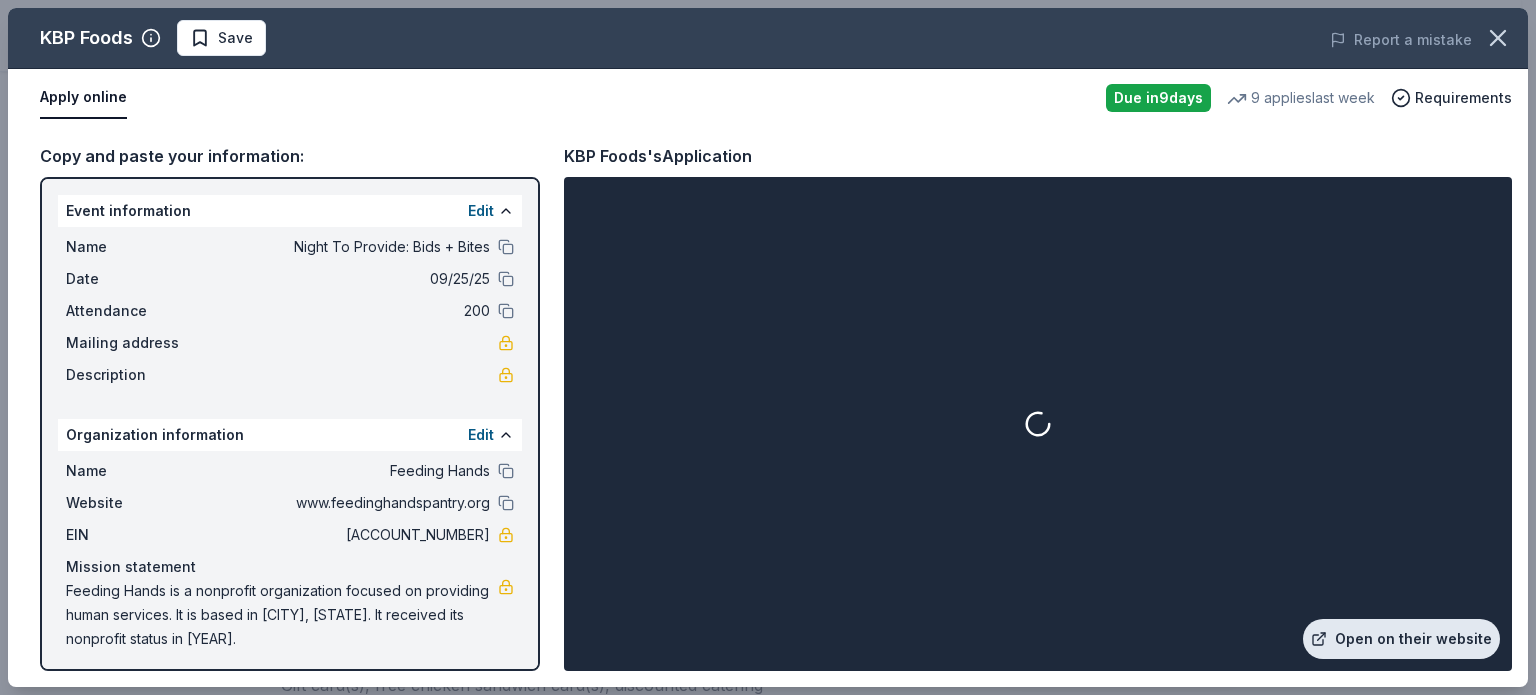 click on "Open on their website" at bounding box center (1401, 639) 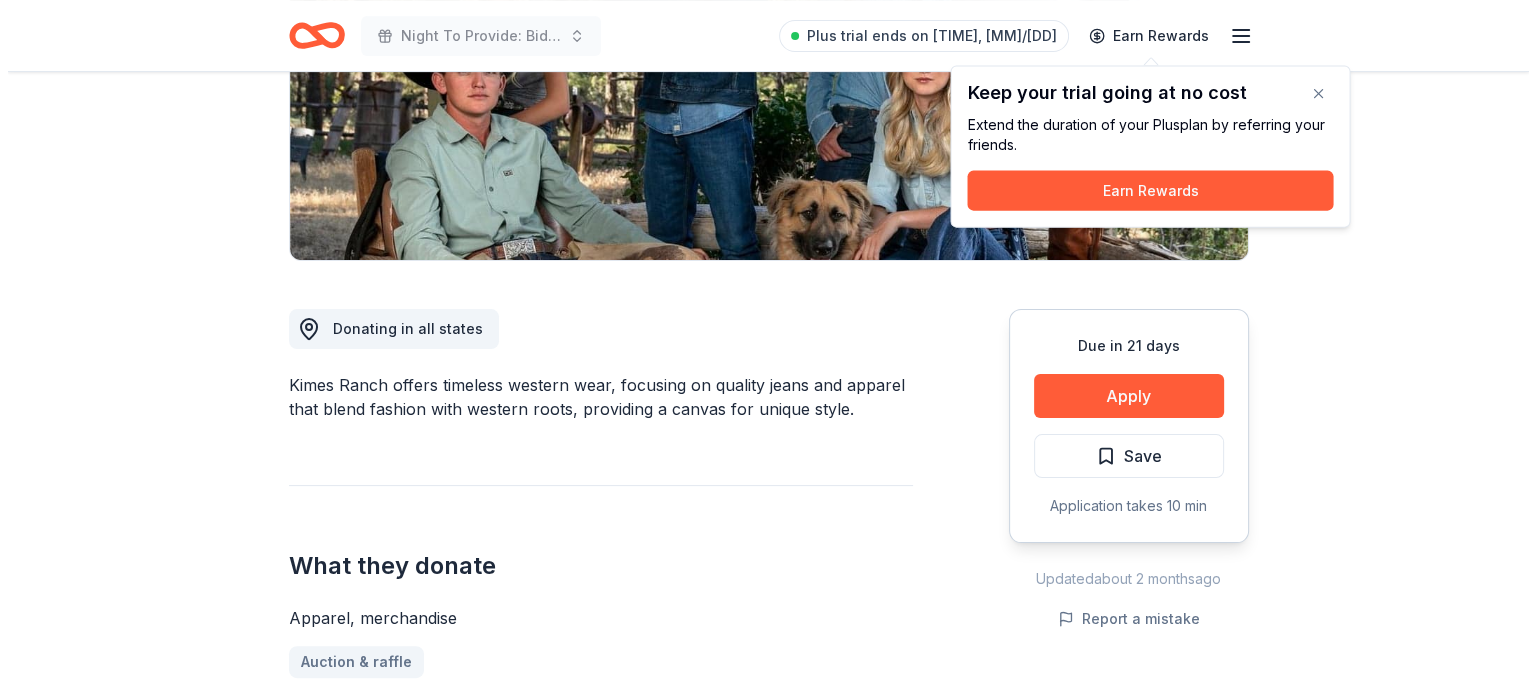 scroll, scrollTop: 360, scrollLeft: 0, axis: vertical 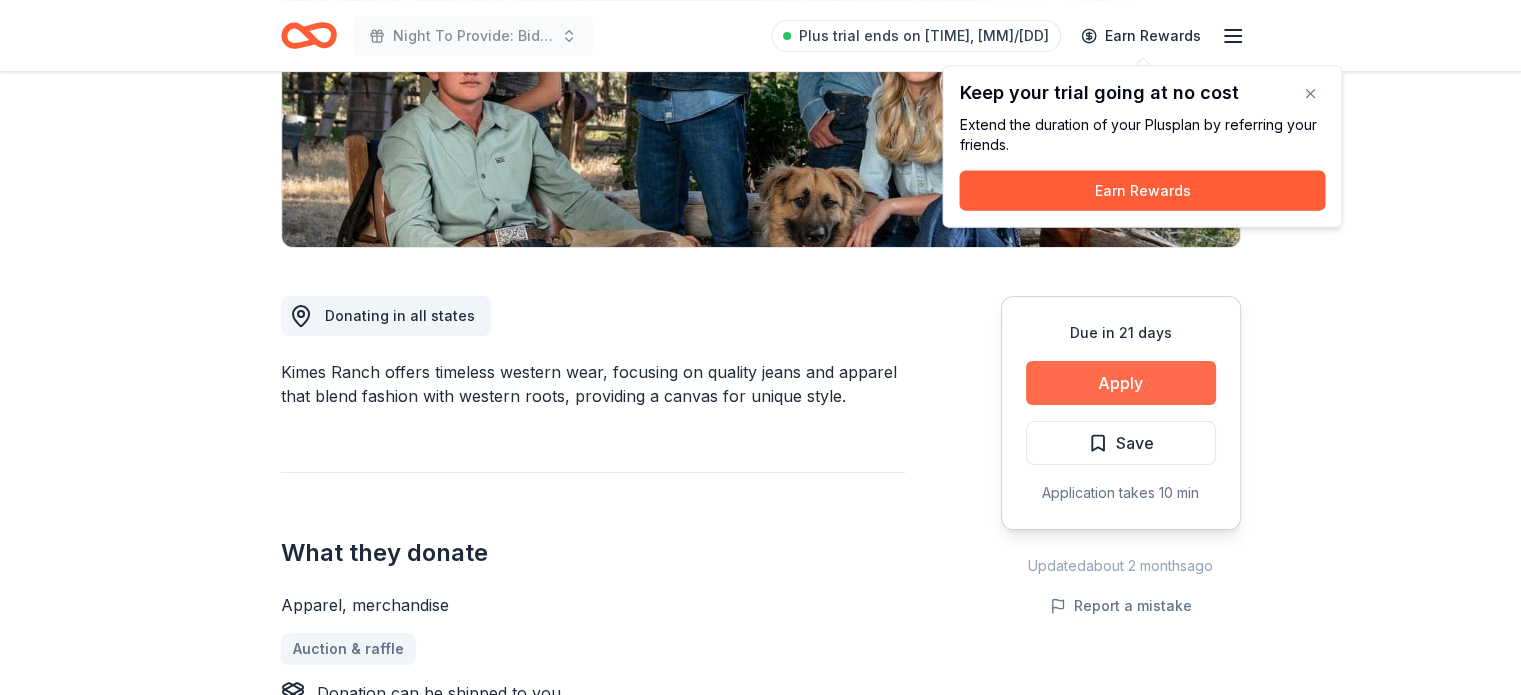 click on "Apply" at bounding box center (1121, 383) 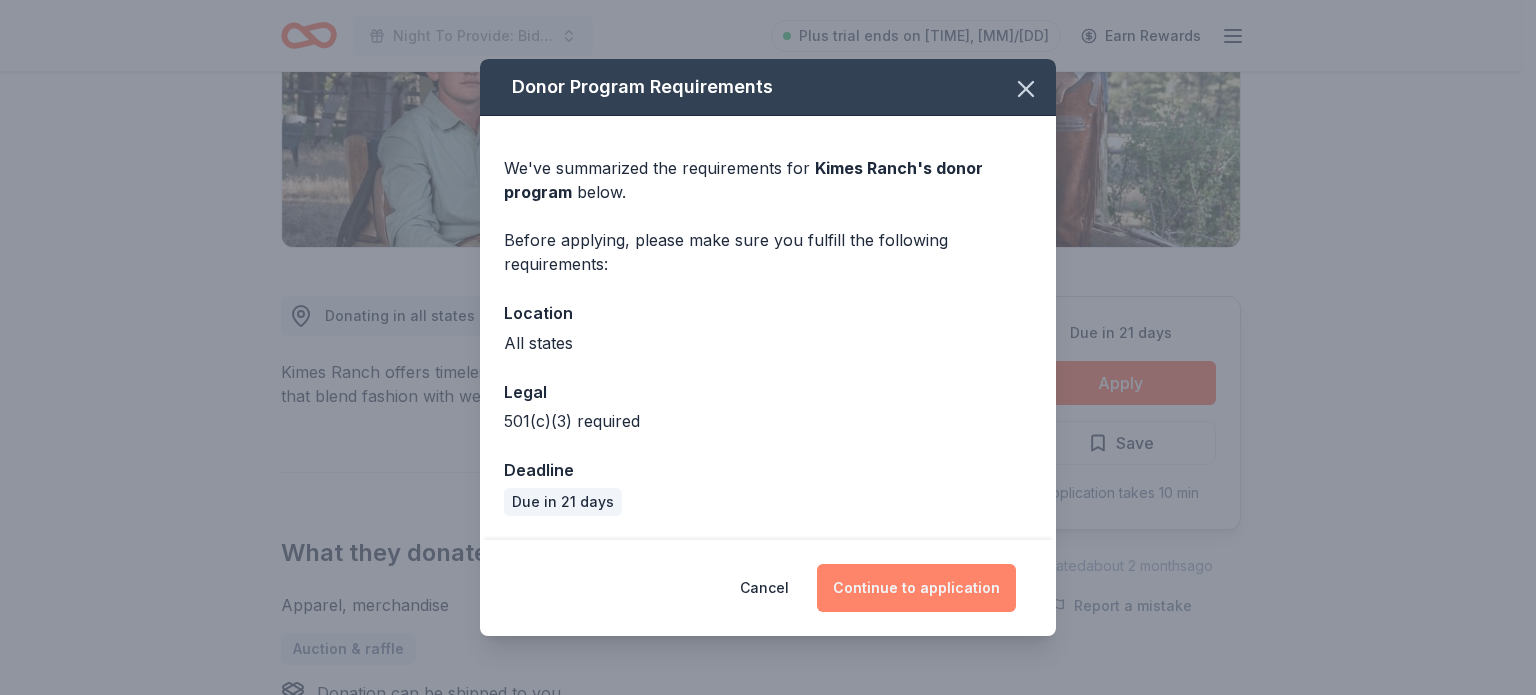 click on "Continue to application" at bounding box center (916, 588) 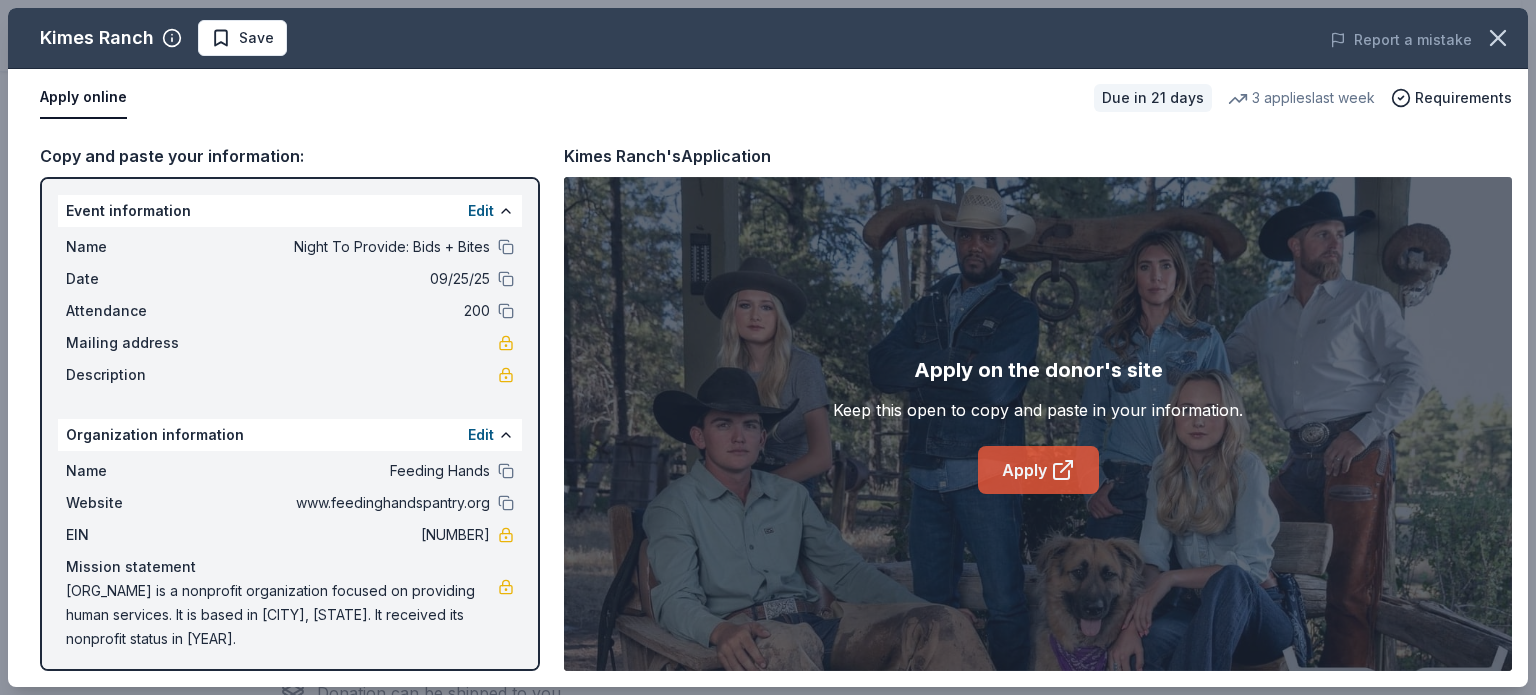 click 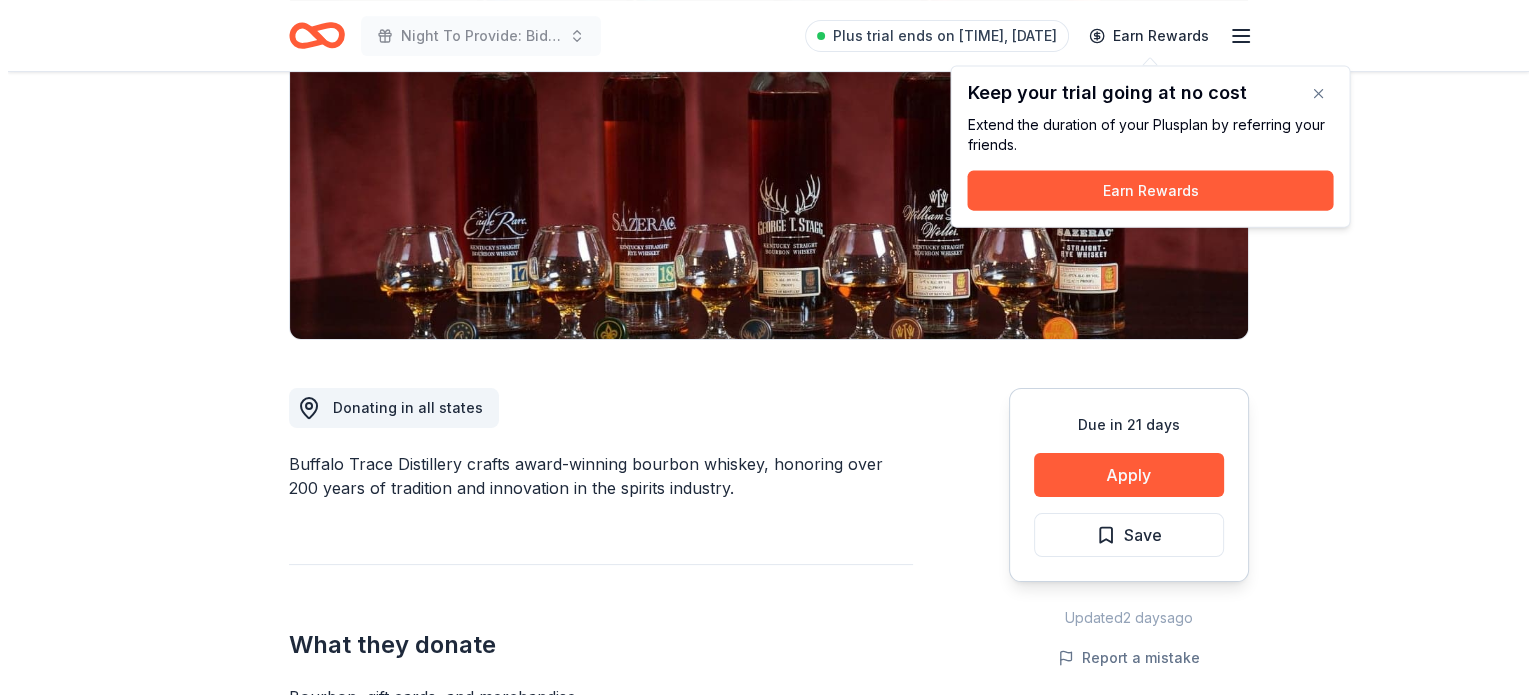 scroll, scrollTop: 320, scrollLeft: 0, axis: vertical 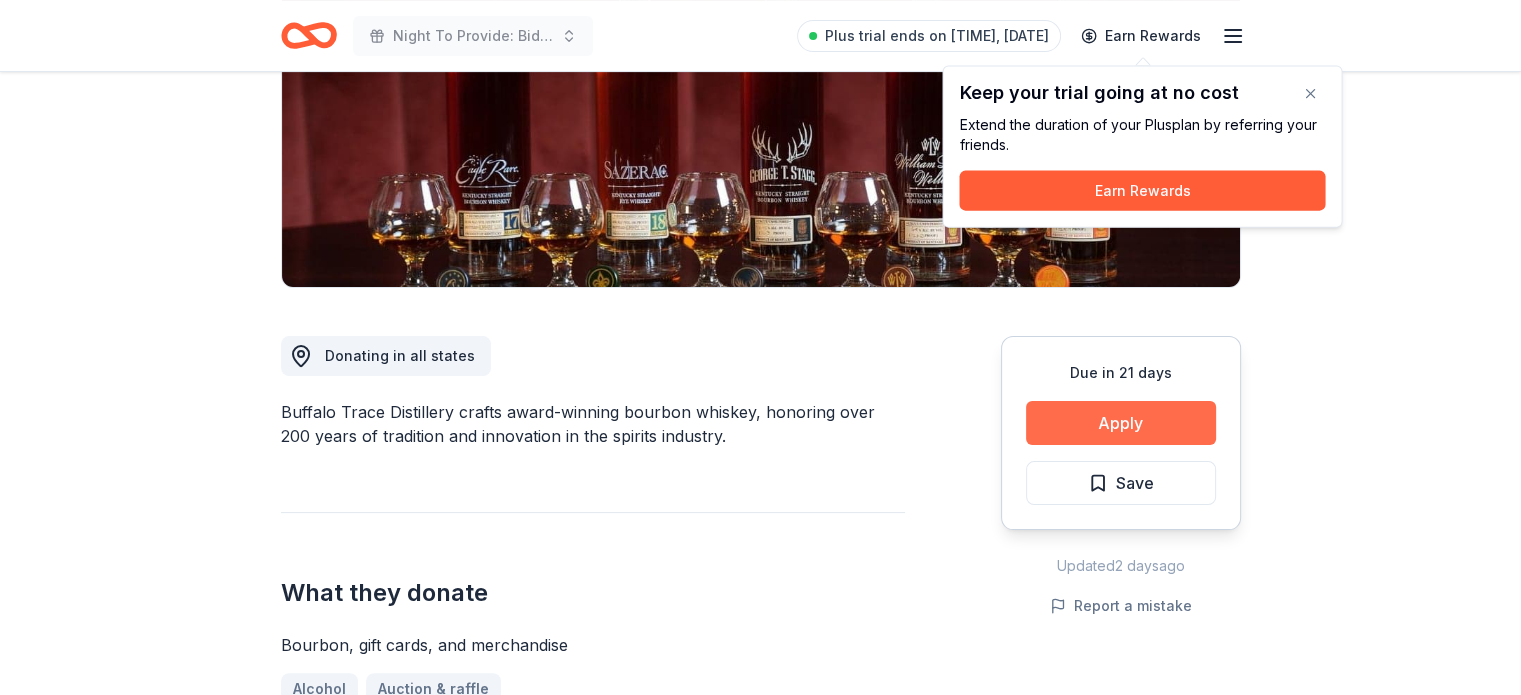 click on "Apply" at bounding box center (1121, 423) 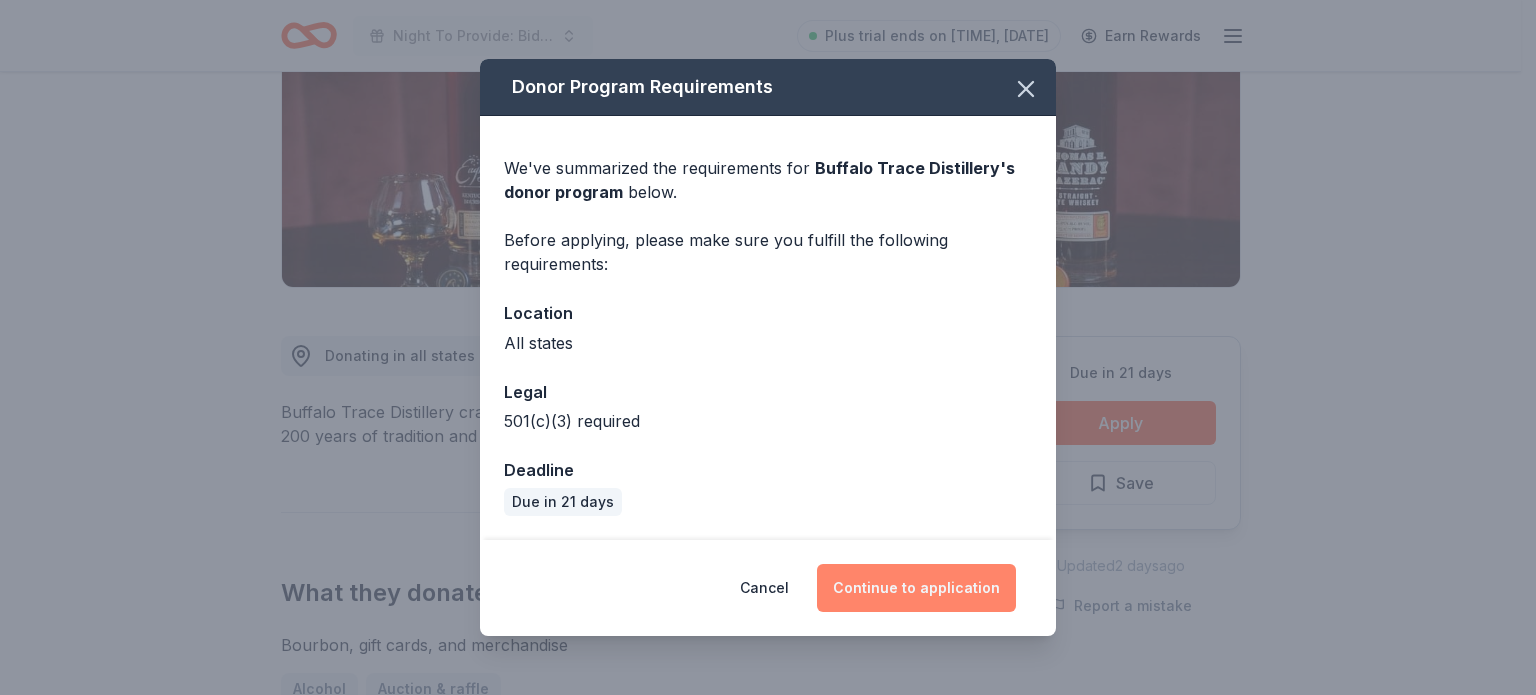 click on "Continue to application" at bounding box center [916, 588] 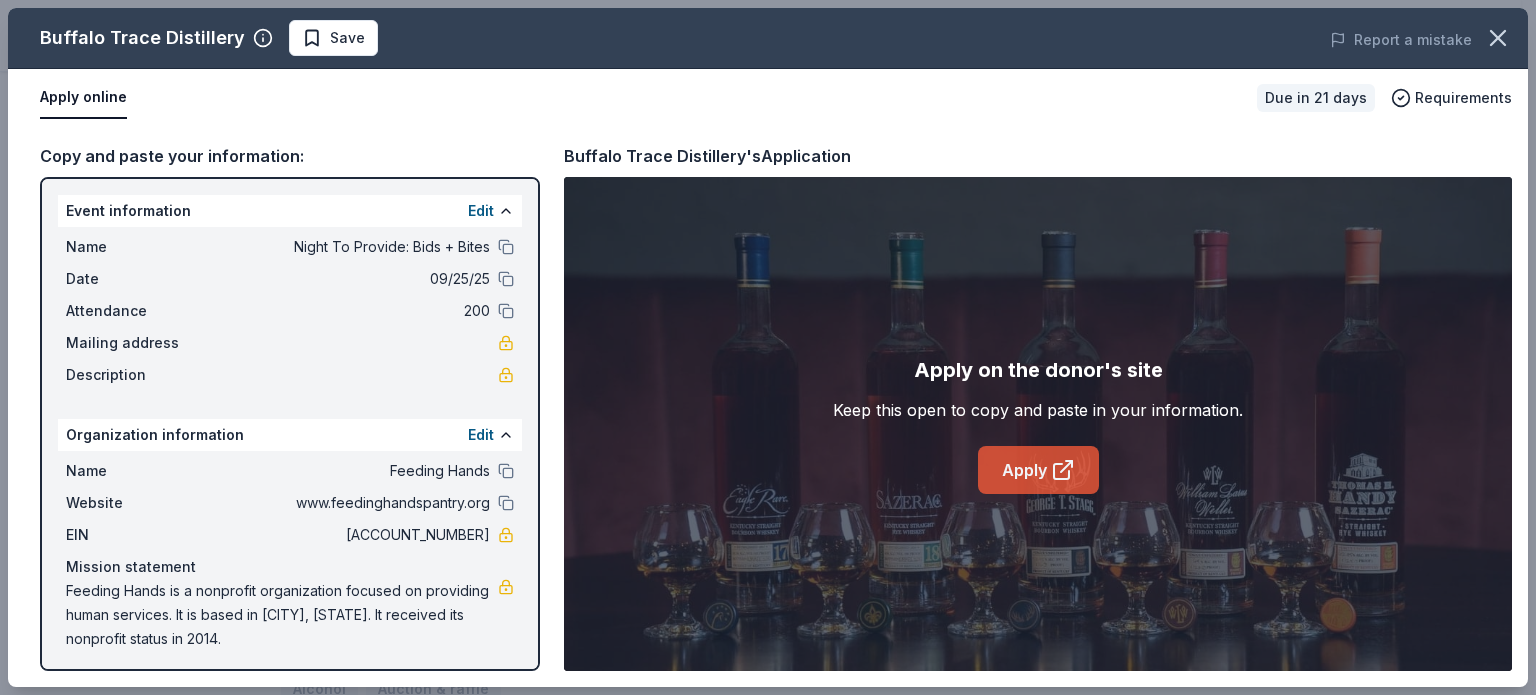 click on "Apply" at bounding box center [1038, 470] 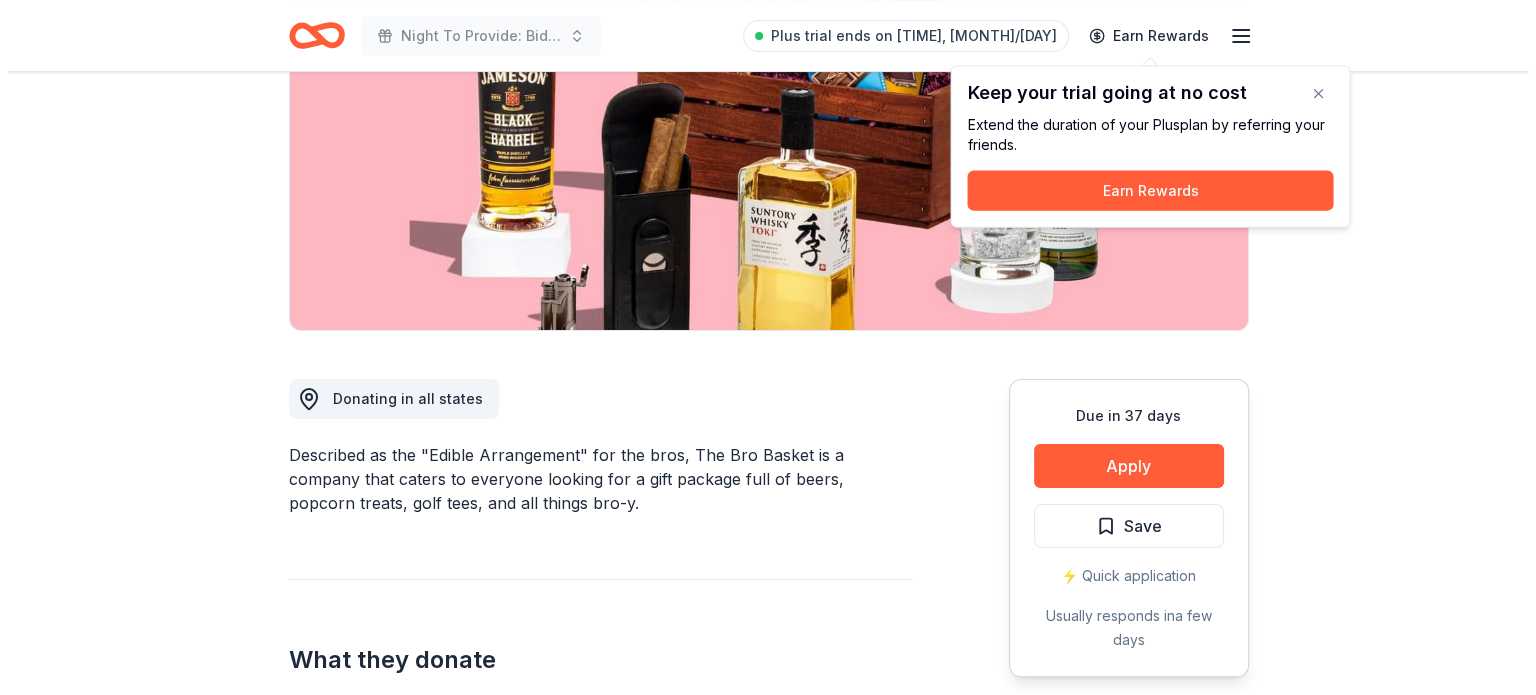 scroll, scrollTop: 320, scrollLeft: 0, axis: vertical 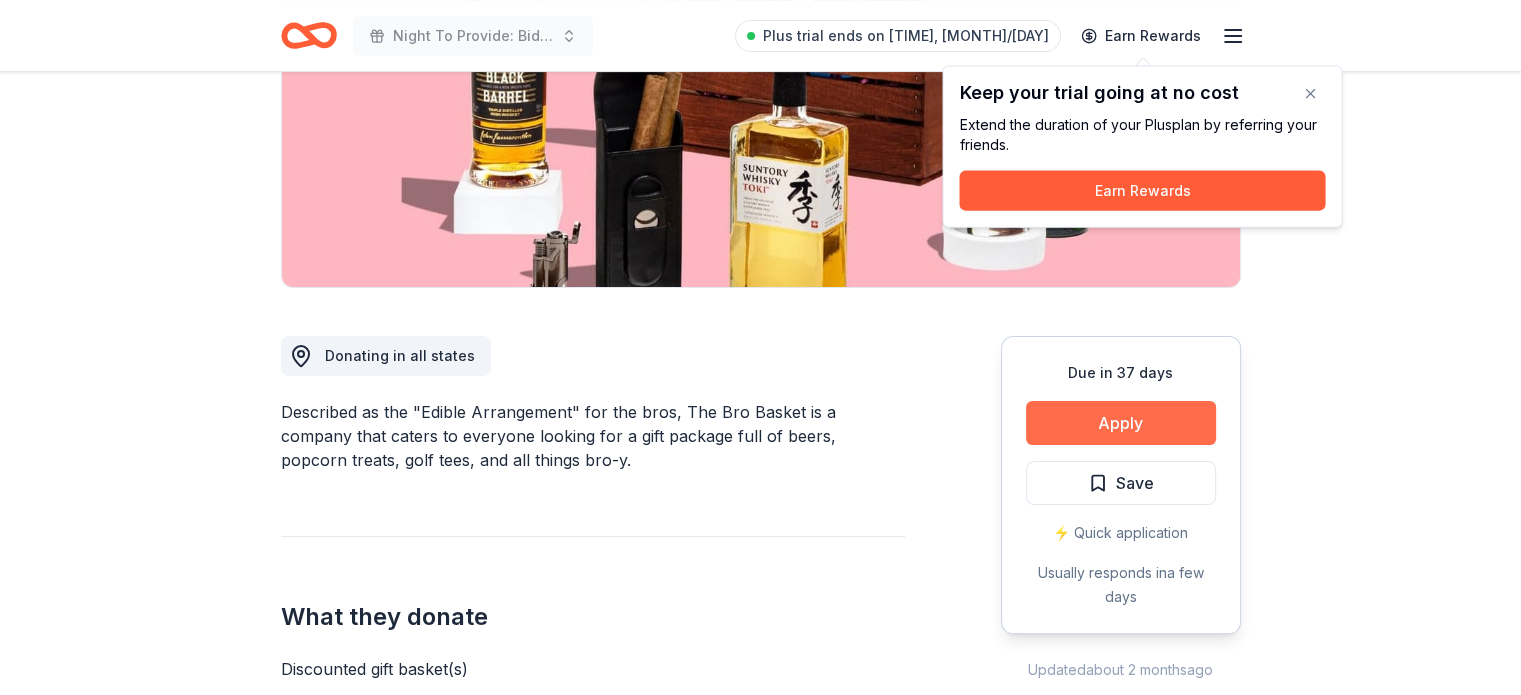 click on "Apply" at bounding box center [1121, 423] 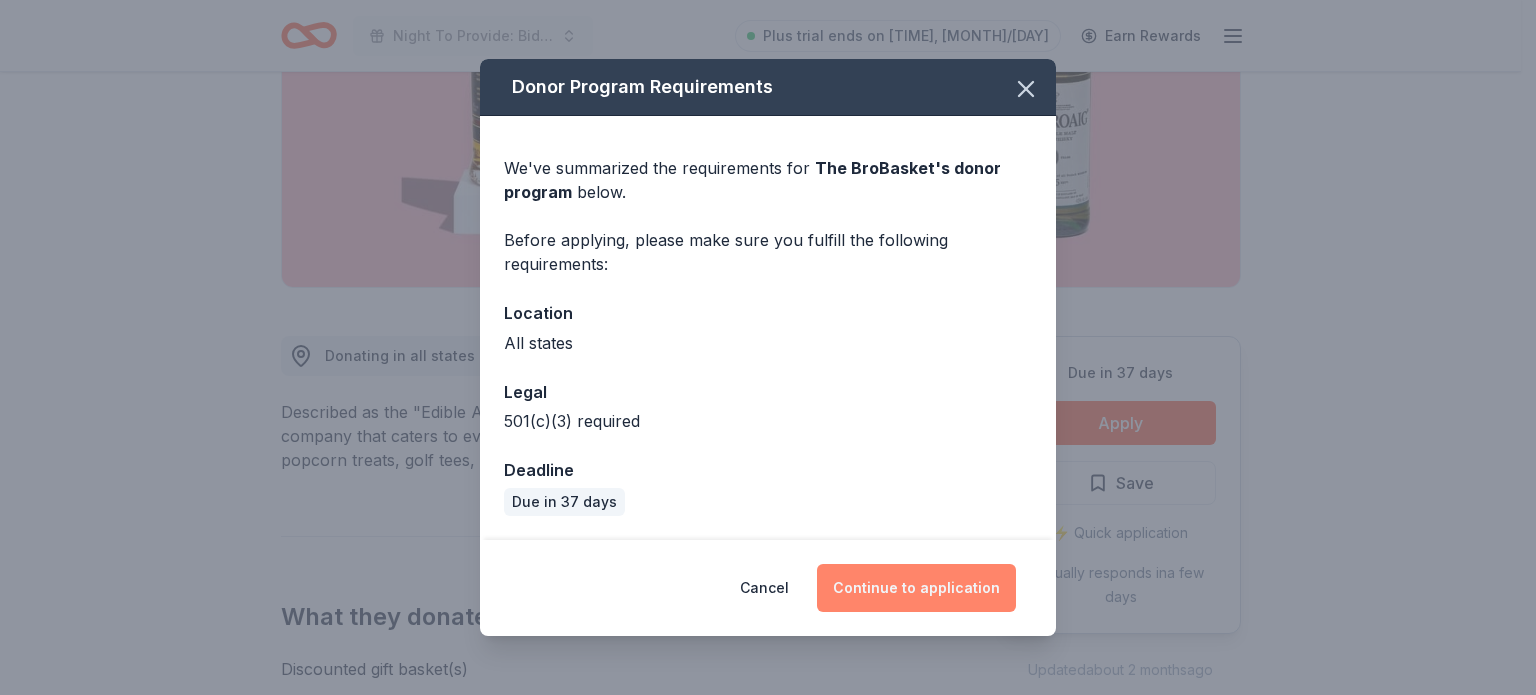 click on "Continue to application" at bounding box center (916, 588) 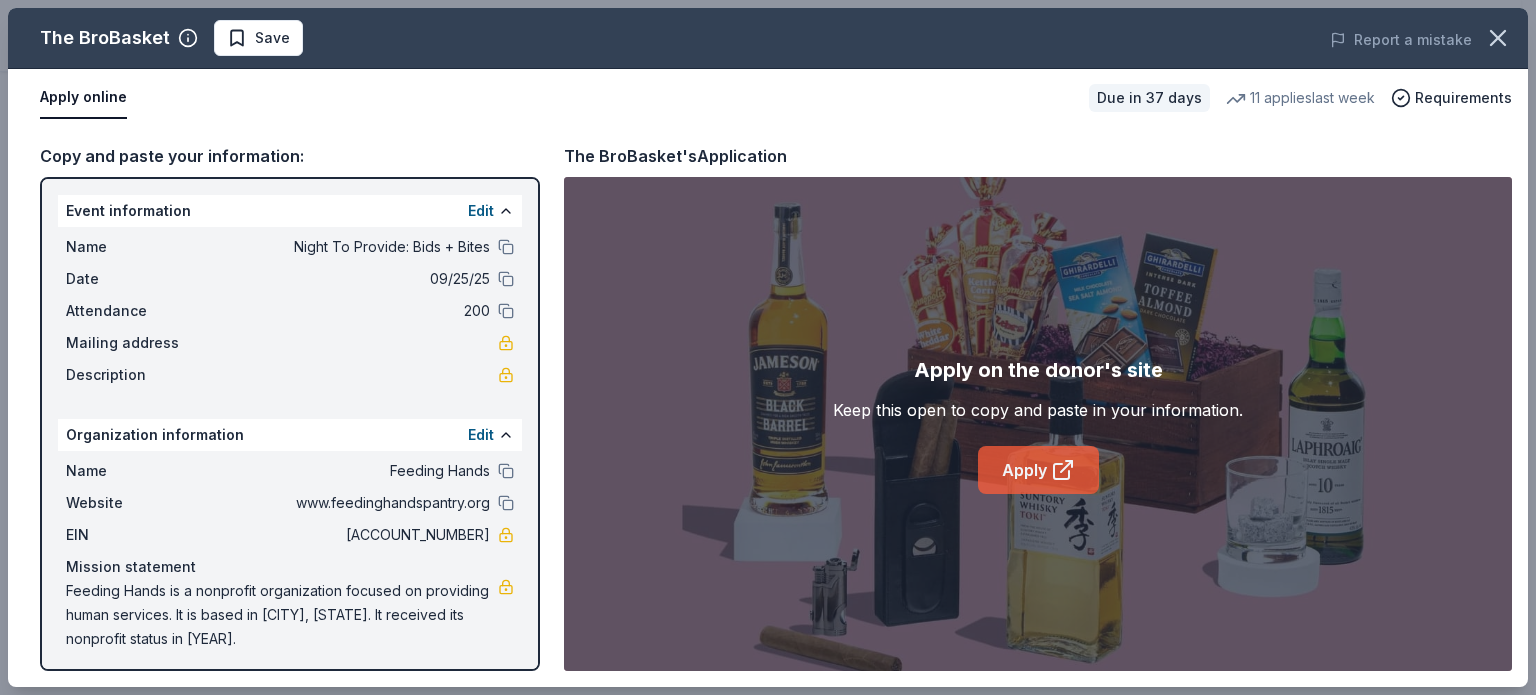 click on "Apply" at bounding box center [1038, 470] 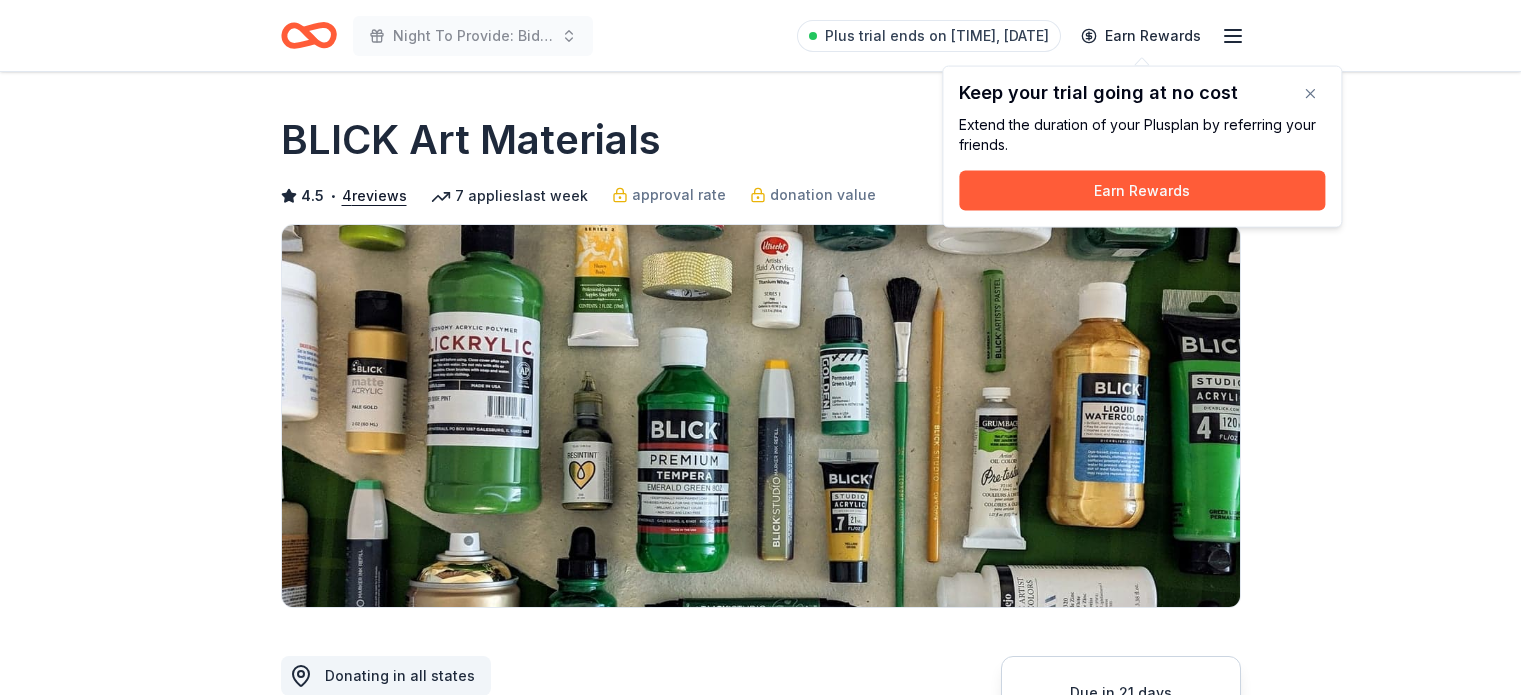 scroll, scrollTop: 0, scrollLeft: 0, axis: both 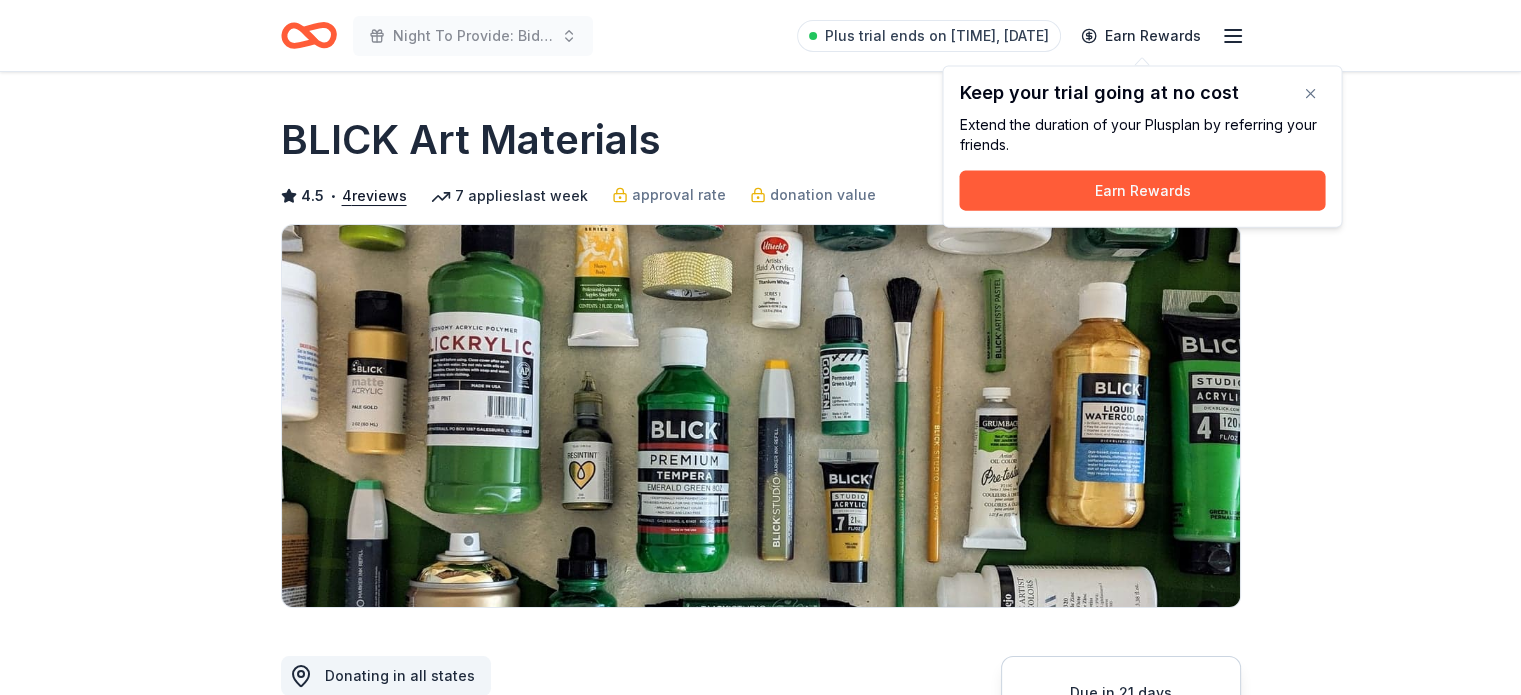 click on "Due in 21 days Share BLICK Art Materials 4.5 • 4  reviews 7   applies  last week approval rate donation value Share Donating in all states BLICK Art Materials is an art supplies retailer, offering paint, drawing supplies, crafts, framing, and more. What they donate Gift certificate or coupons, art products, monetary donation Auction & raffle Donation can be shipped to you Donation is small & easy to send to guests Who they donate to  Preferred Supports groups, organizations, and instructors working in the visual arts Art & Culture Due in 21 days Apply Save Application takes 10 min Usually responds in  a few weeks Updated  about 2 months  ago Report a mistake approval rate 20 % approved 30 % declined 50 % no response donation value (average) 20% 70% 0% 10% $xx - $xx $xx - $xx $xx - $xx $xx - $xx Upgrade to Pro to view approval rates and average donation values 4.5 • 4  reviews [SCHOOL NAME] [DATE] • Approved easy, very helpful and very clear on what they were sending and when Helping Through The Arts Inc" at bounding box center [760, 1558] 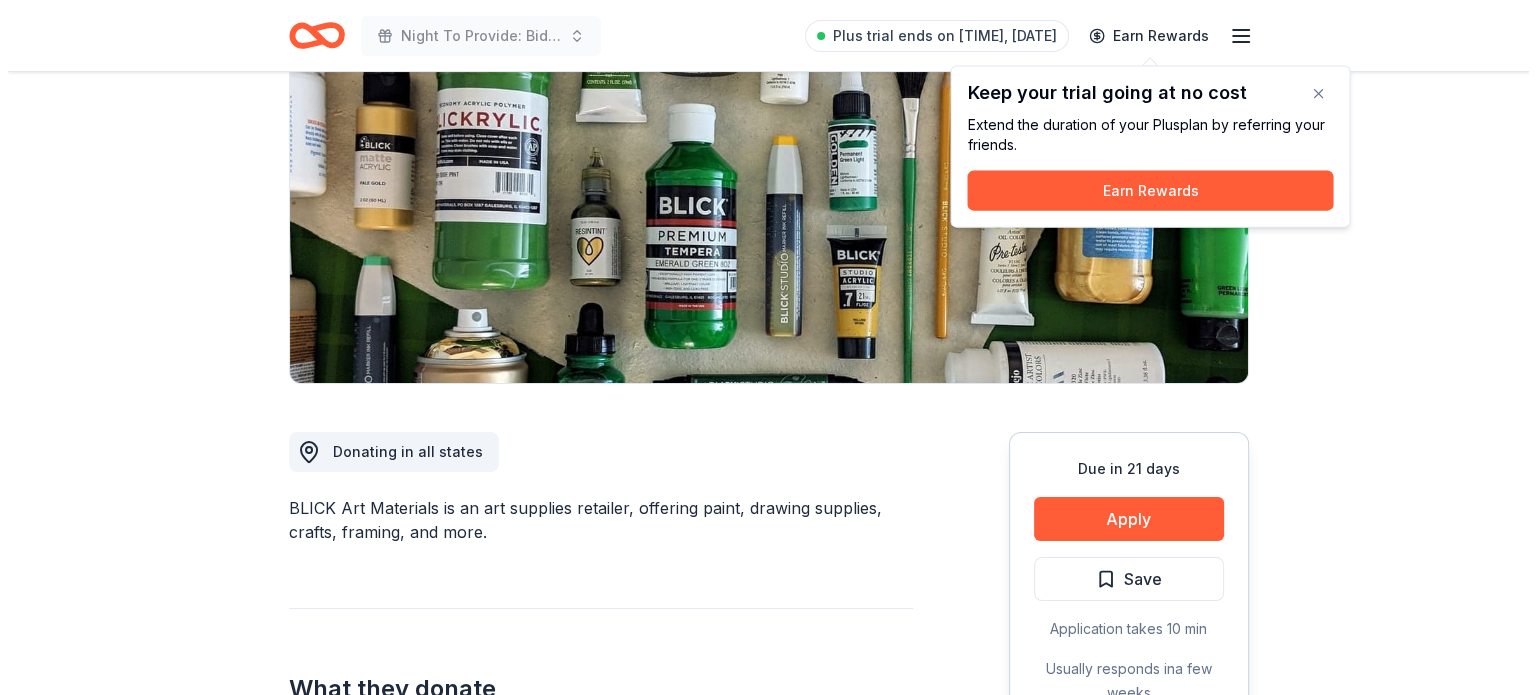 scroll, scrollTop: 240, scrollLeft: 0, axis: vertical 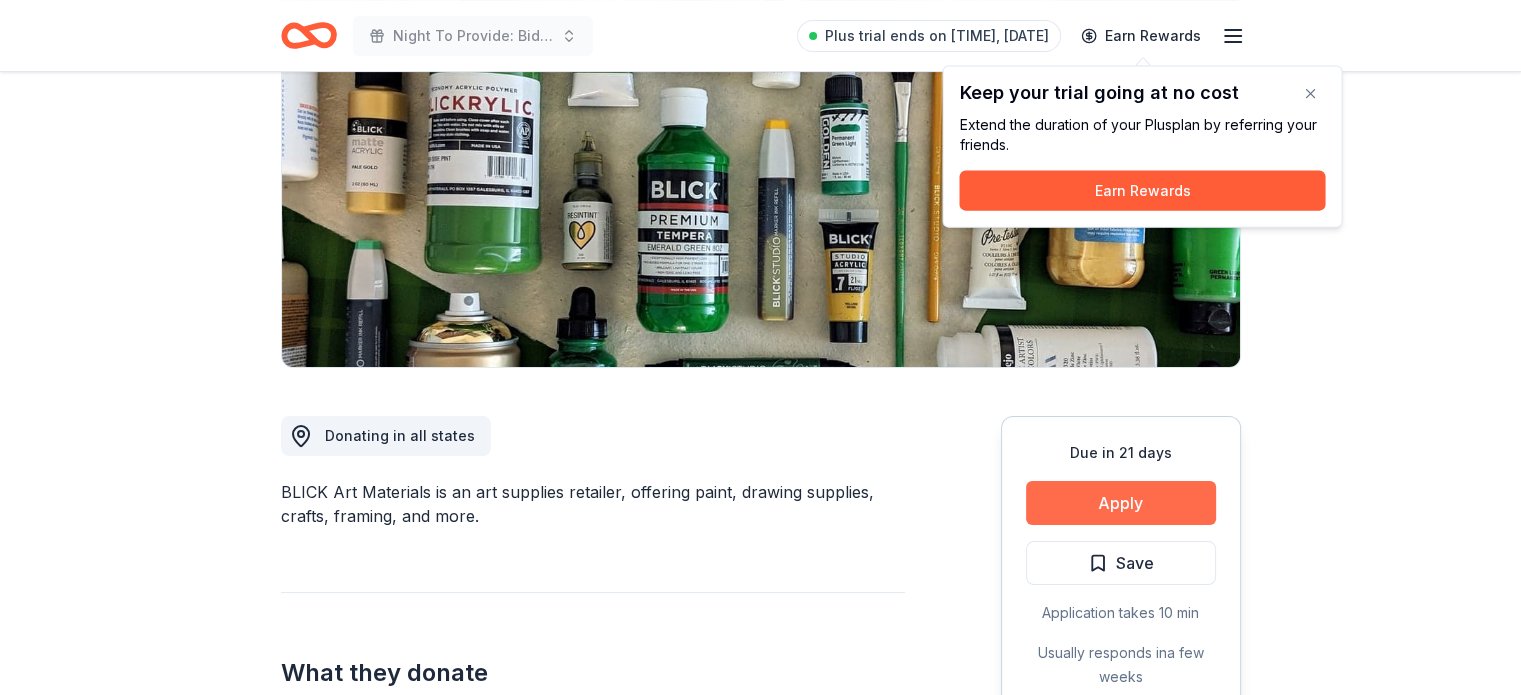 click on "Apply" at bounding box center (1121, 503) 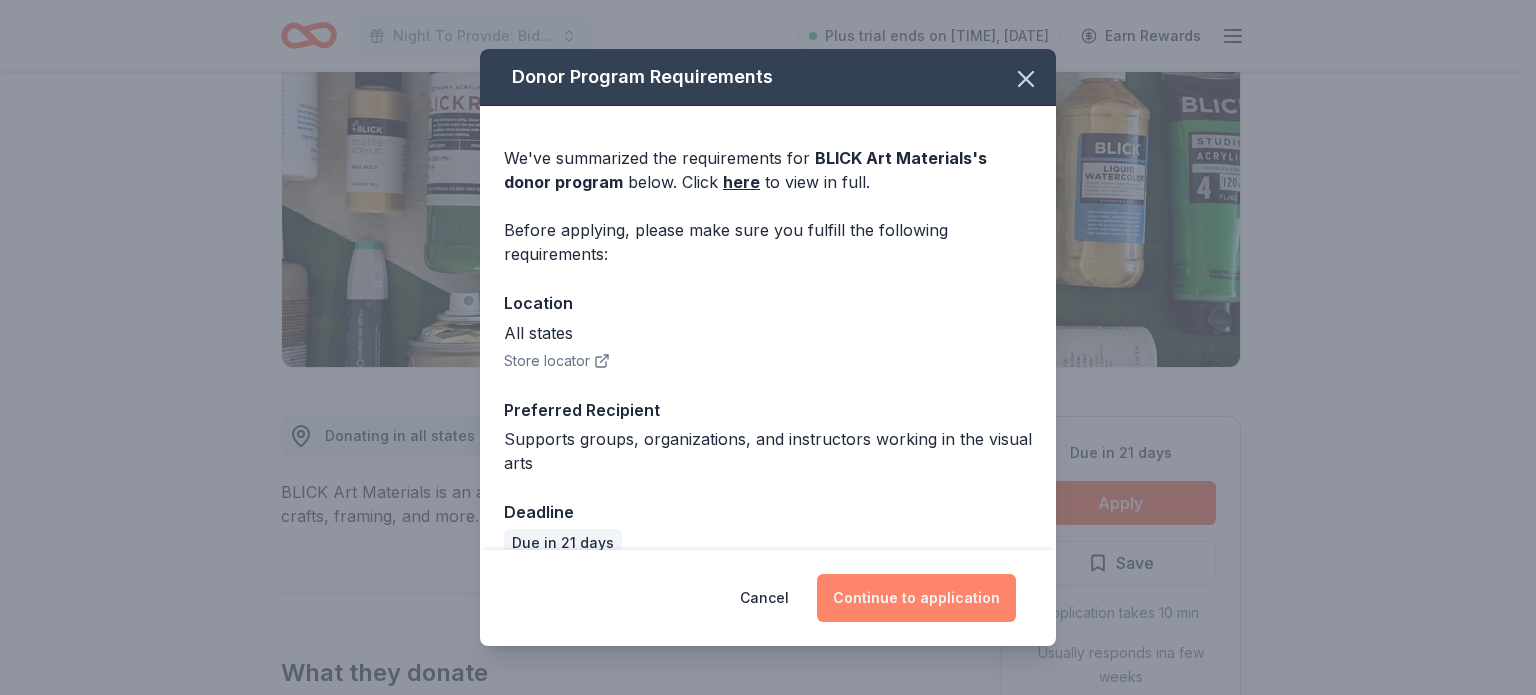 click on "Continue to application" at bounding box center [916, 598] 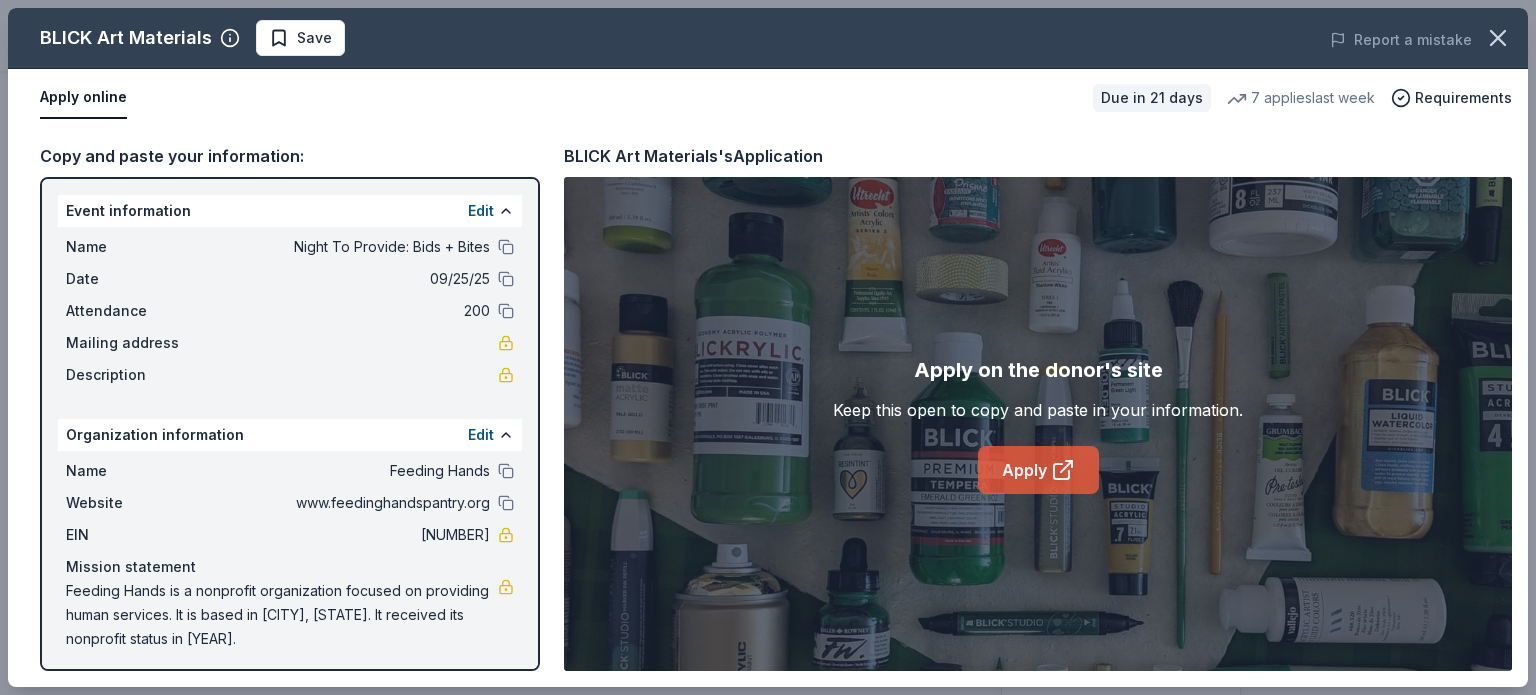 click on "Apply" at bounding box center [1038, 470] 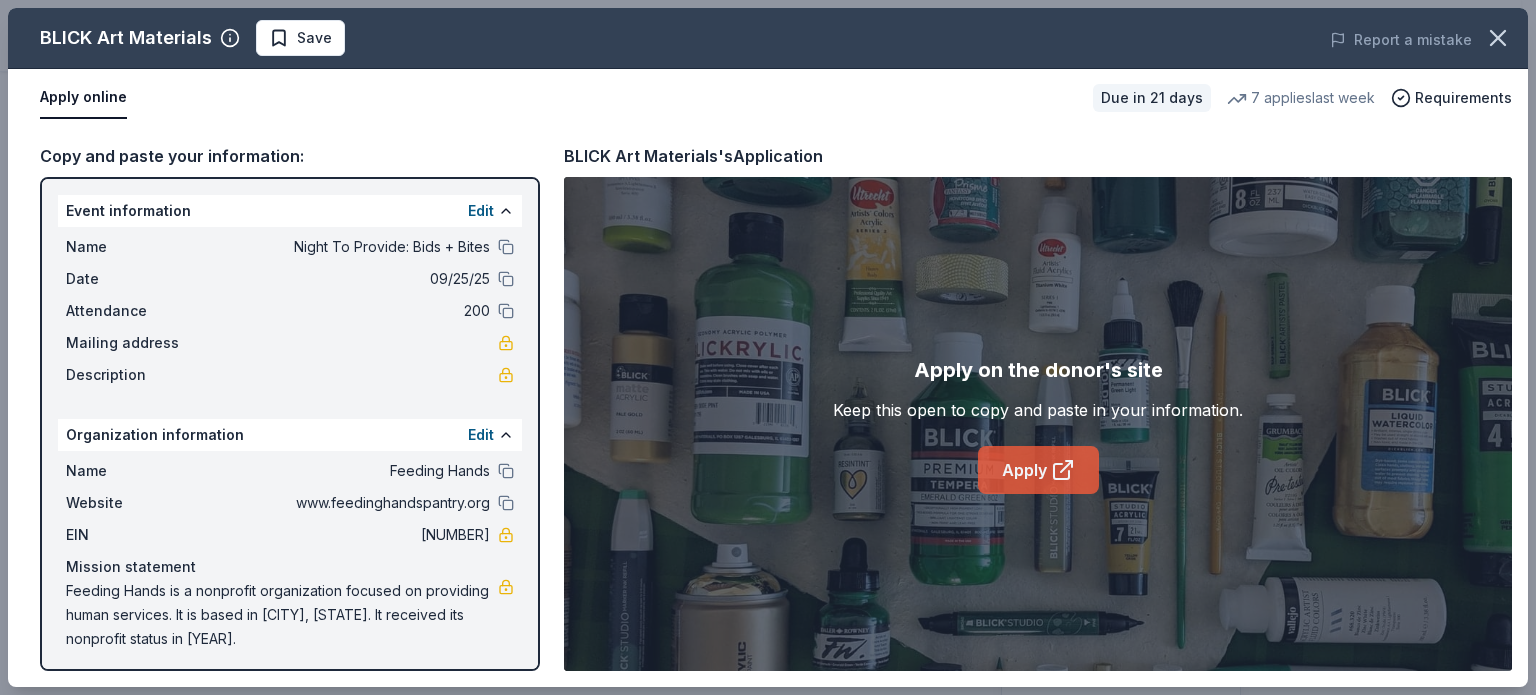 click on "Apply" at bounding box center [1038, 470] 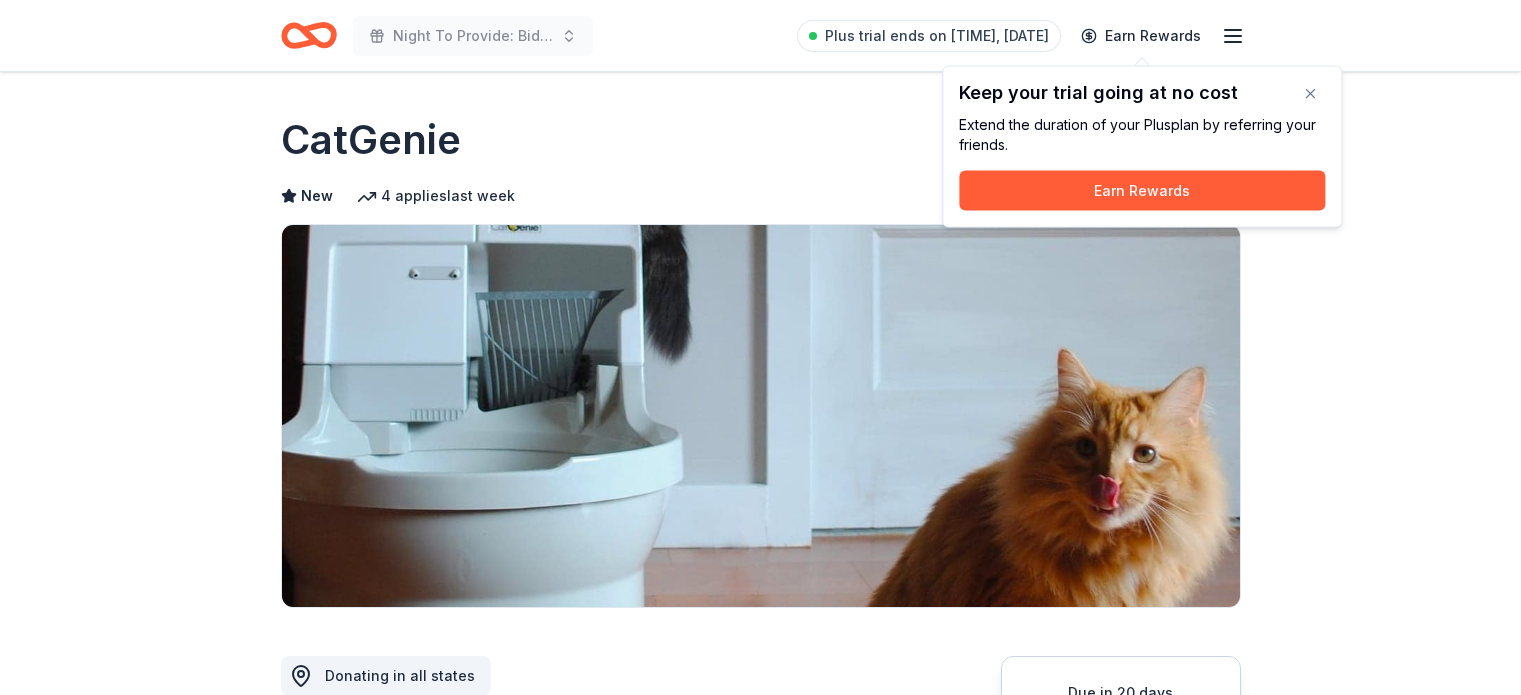scroll, scrollTop: 0, scrollLeft: 0, axis: both 